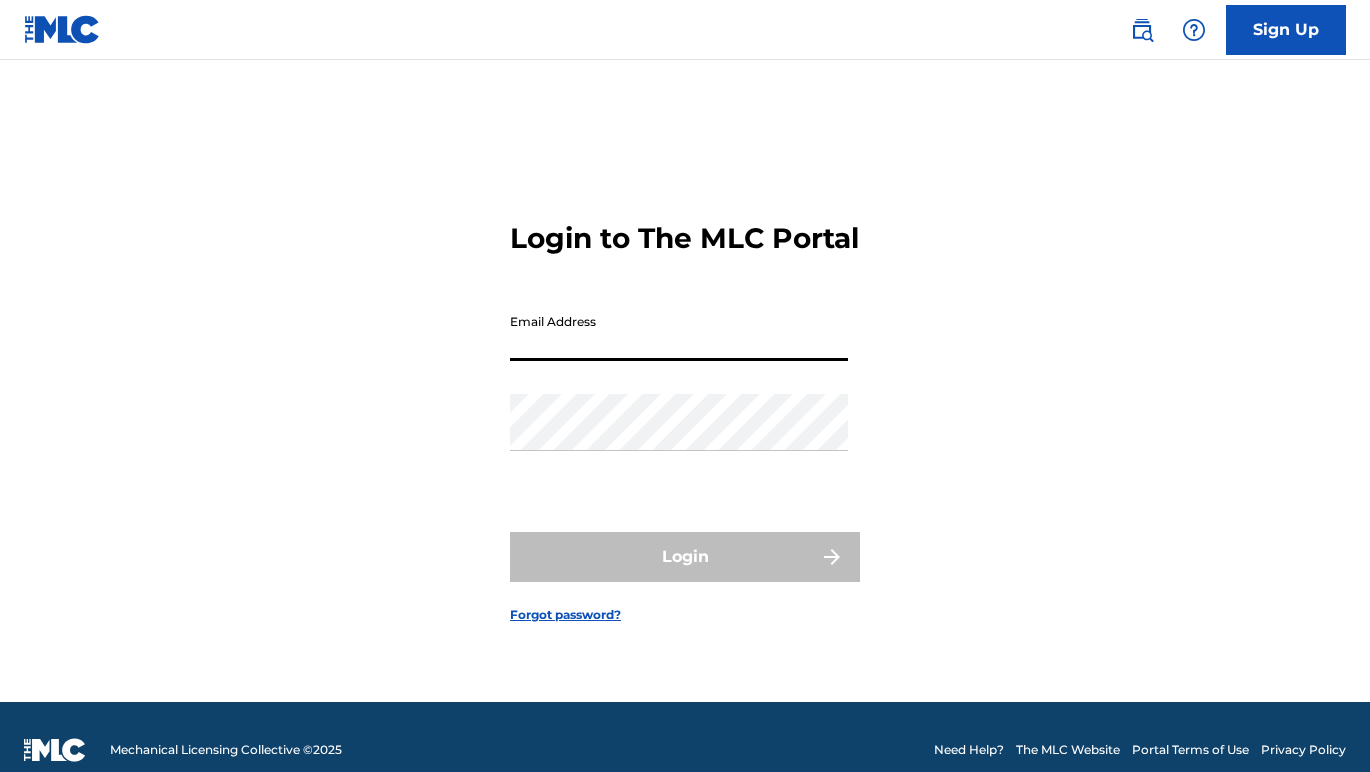 scroll, scrollTop: 0, scrollLeft: 0, axis: both 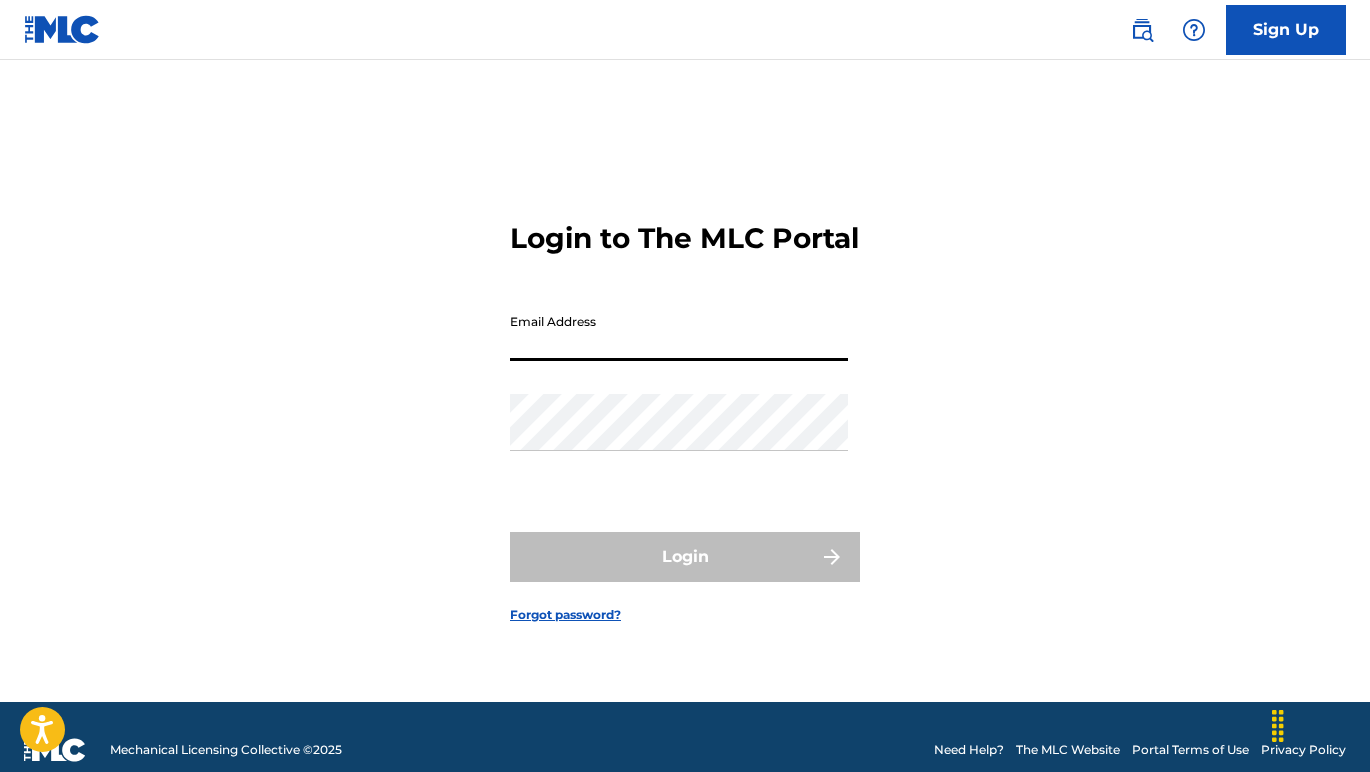 type on "[EMAIL]" 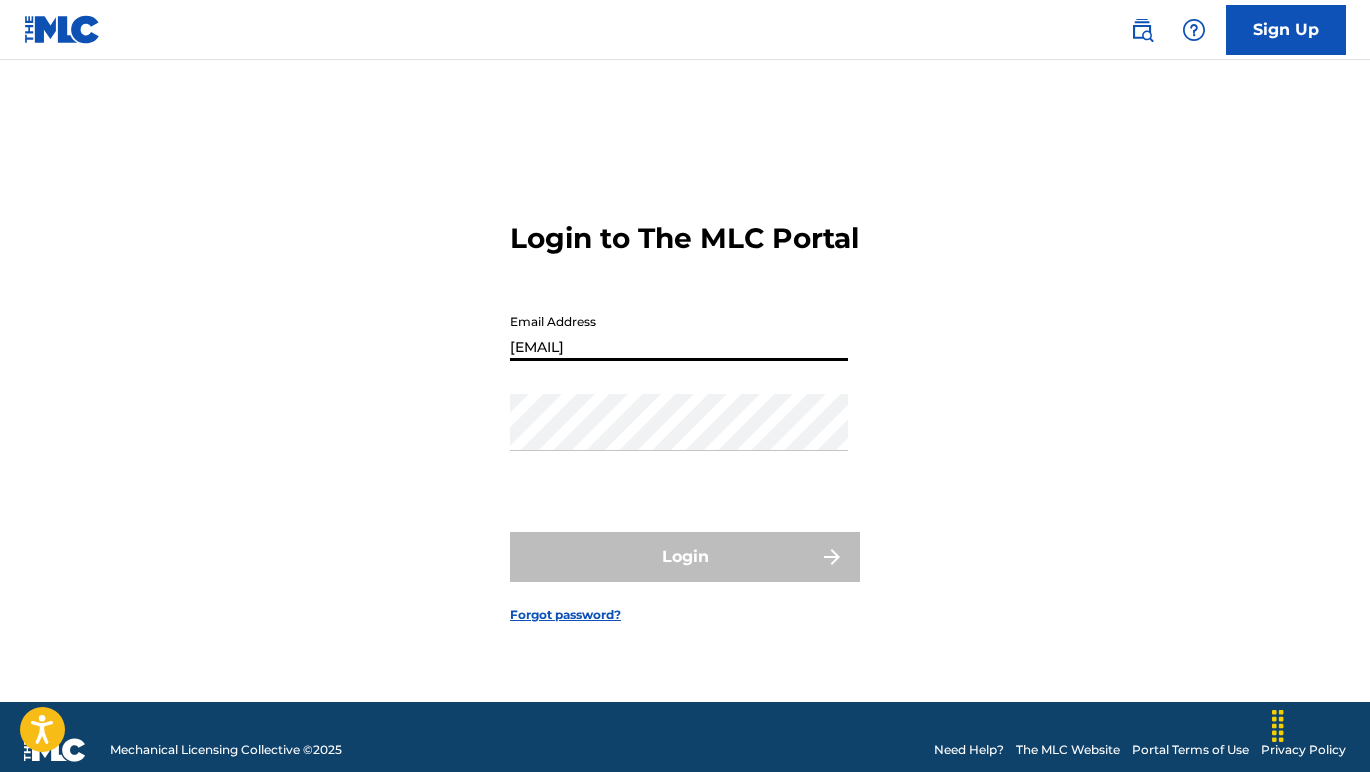 click on "Login" at bounding box center [685, 557] 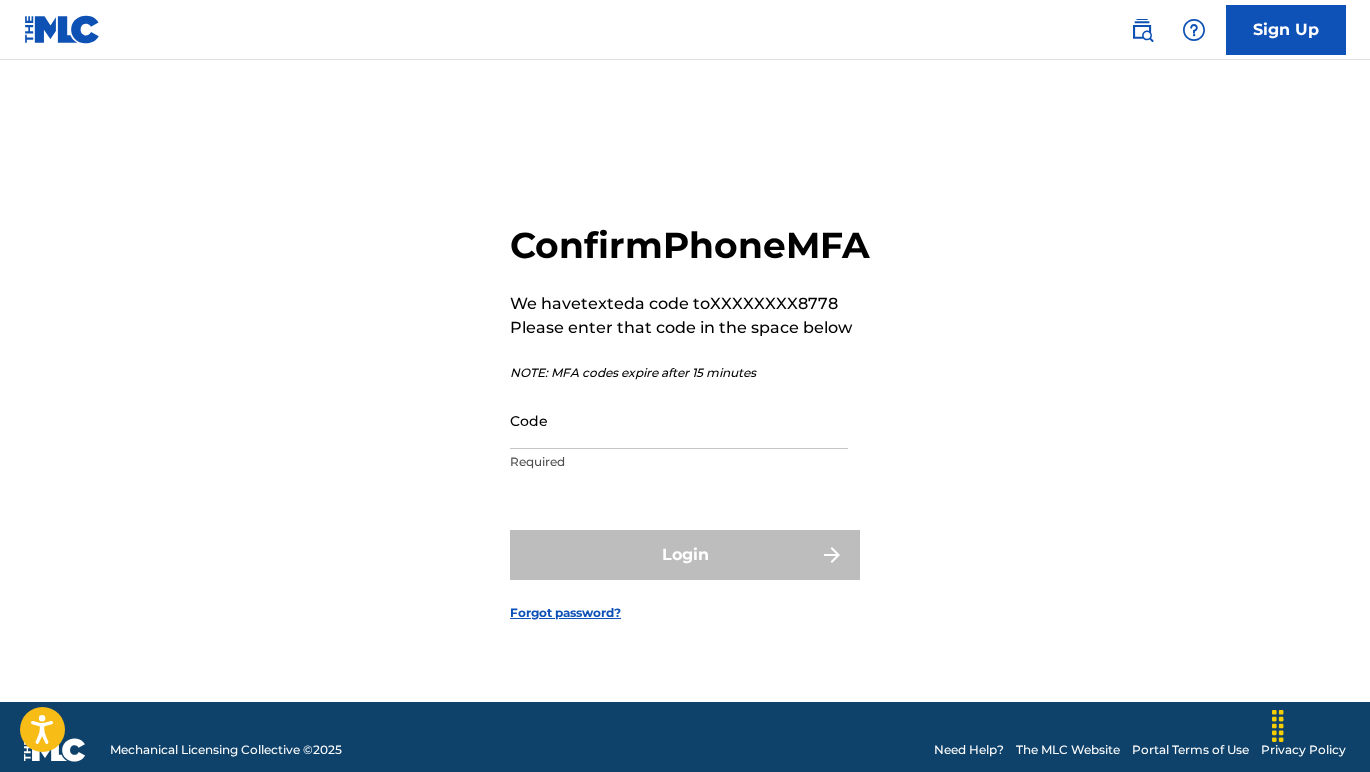 click on "Code" at bounding box center [679, 420] 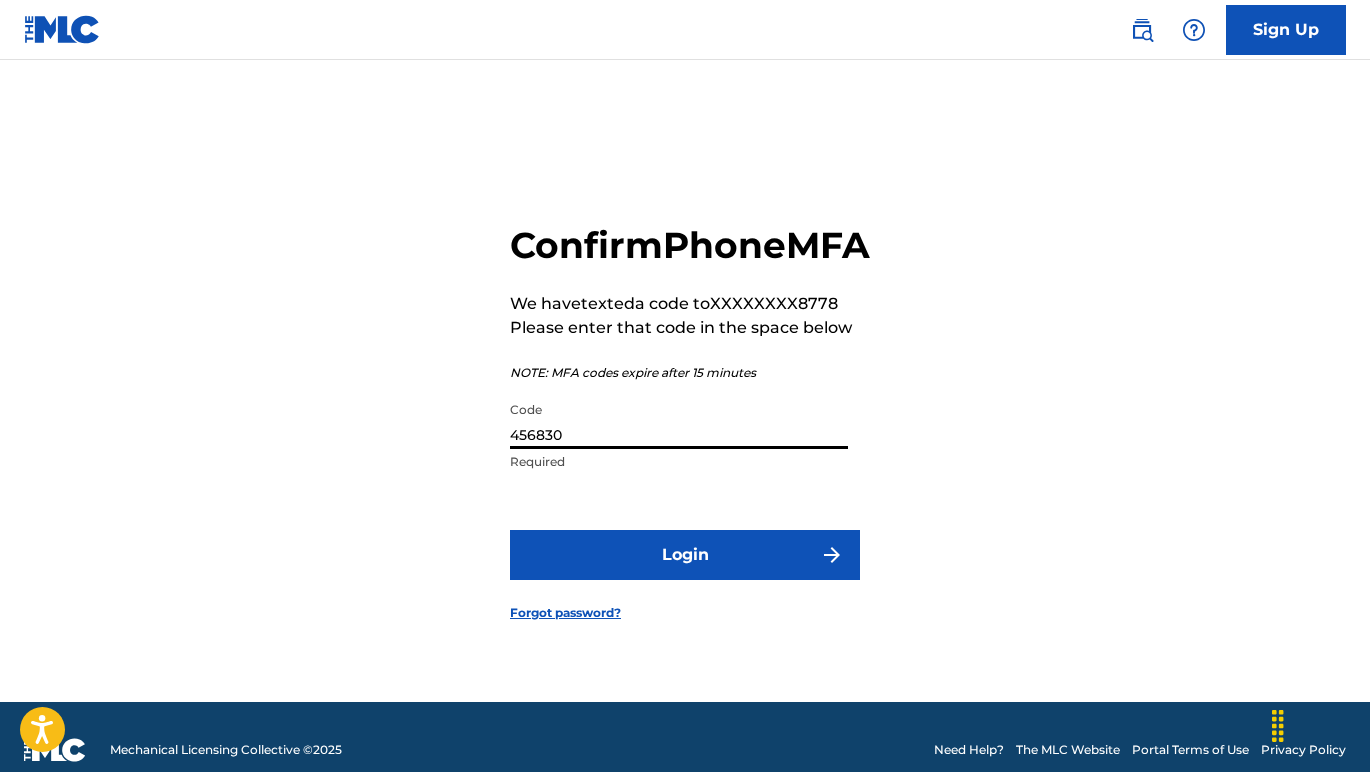 type on "456830" 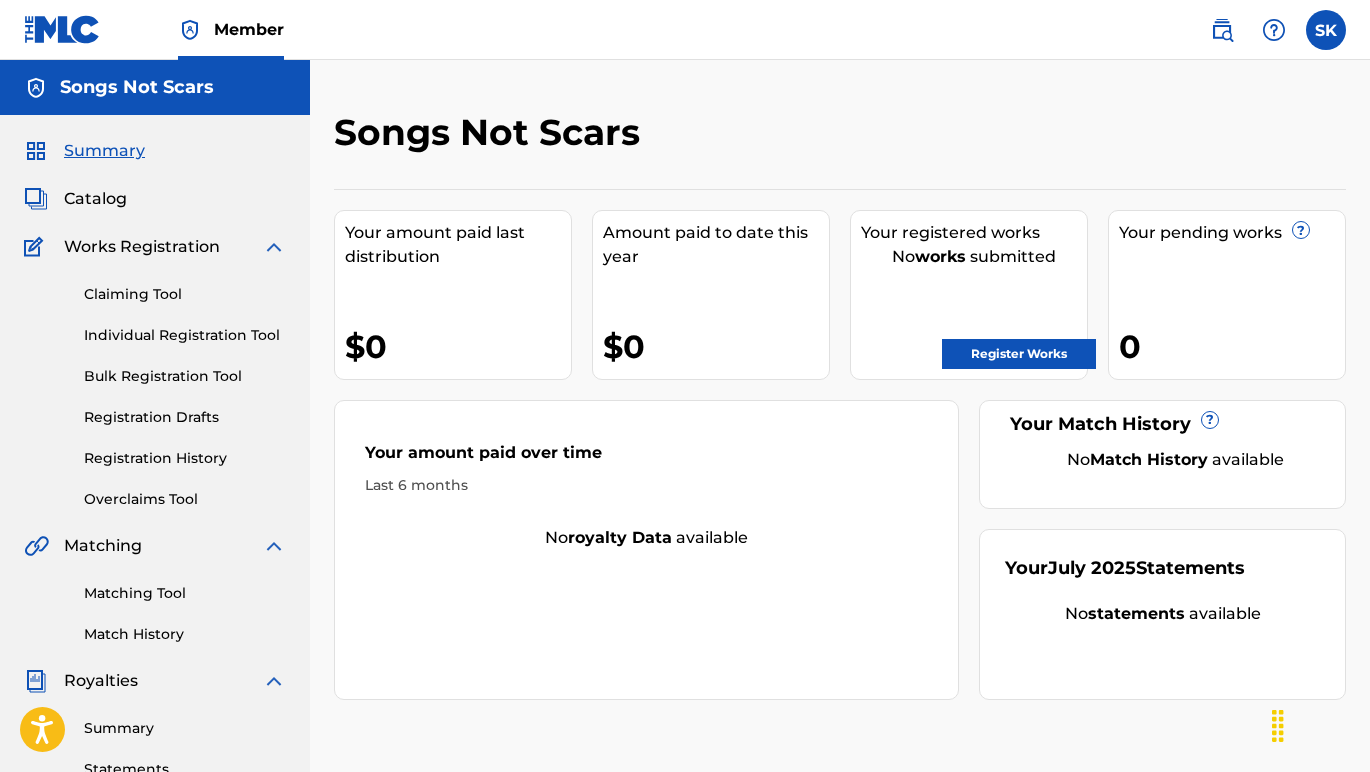scroll, scrollTop: 0, scrollLeft: 0, axis: both 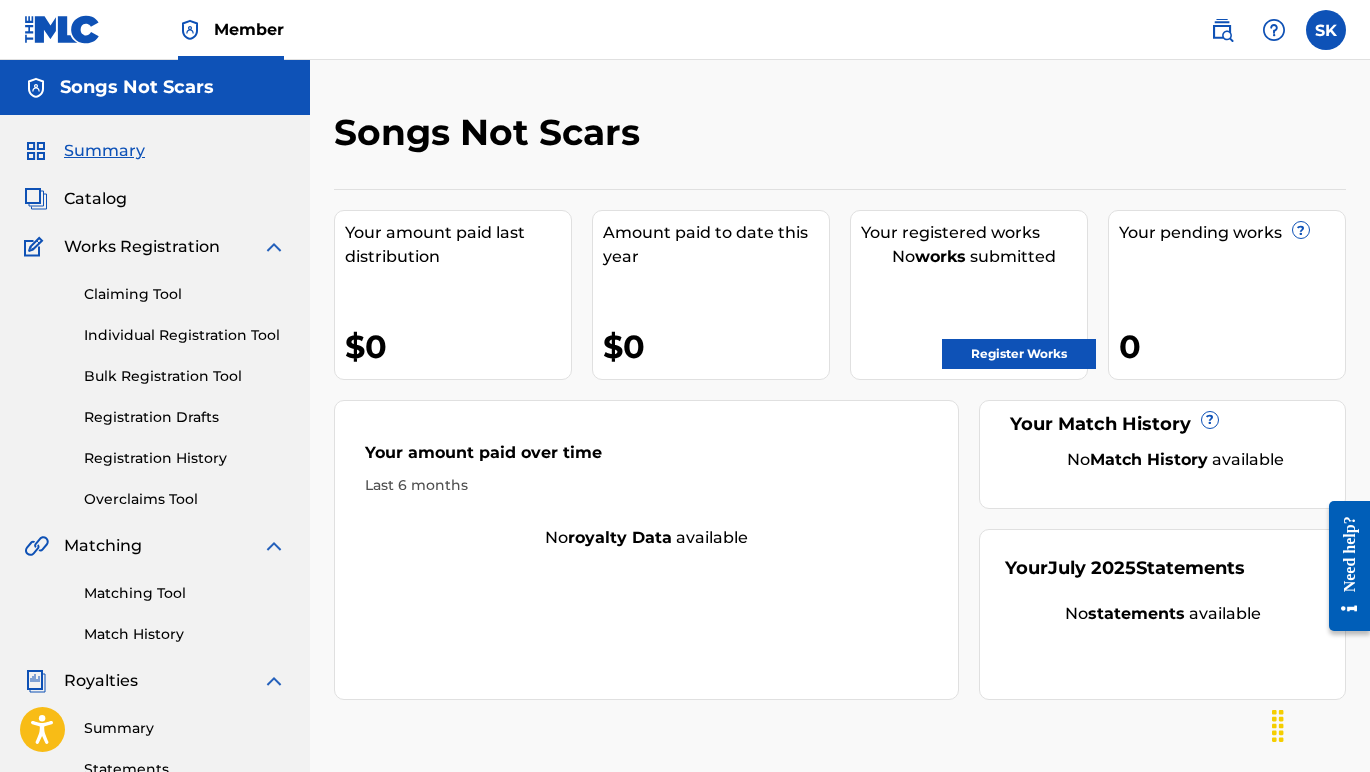 click on "Individual Registration Tool" at bounding box center (185, 335) 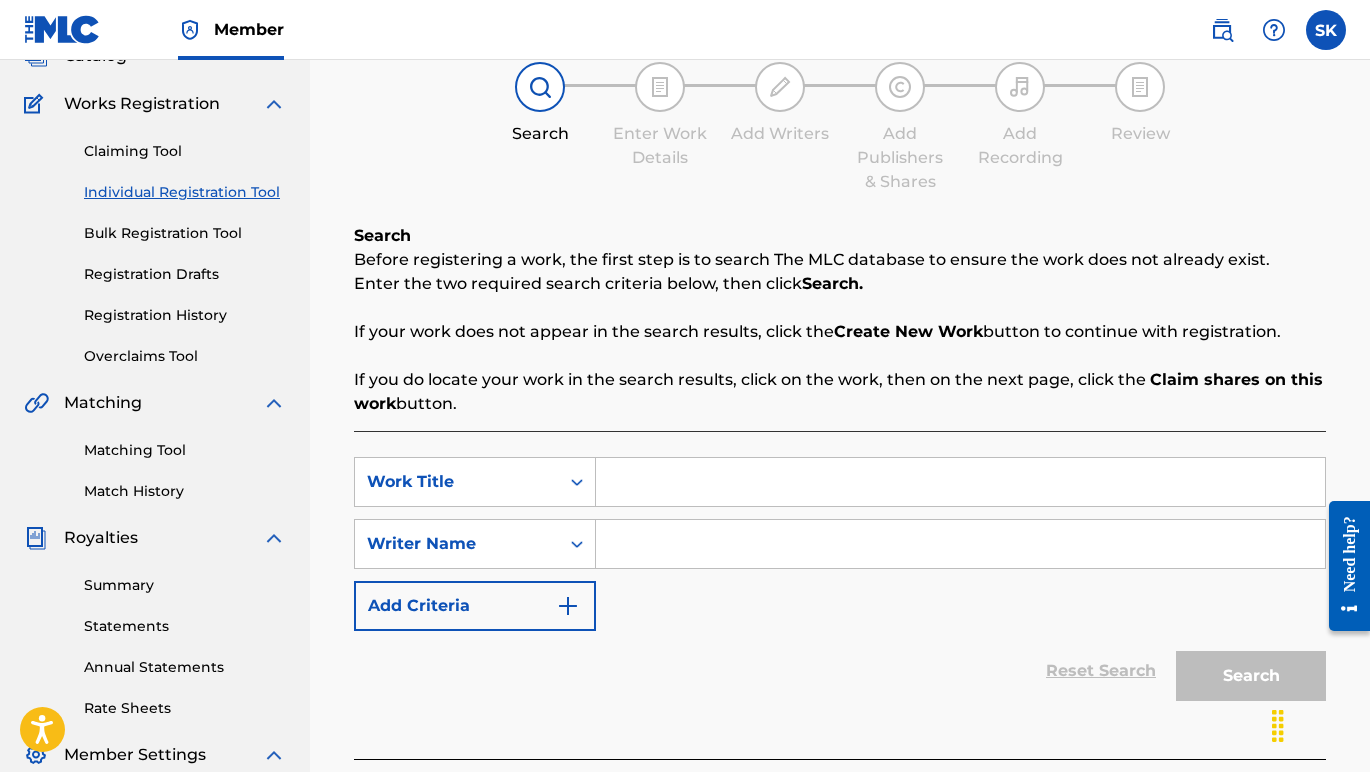 scroll, scrollTop: 162, scrollLeft: 0, axis: vertical 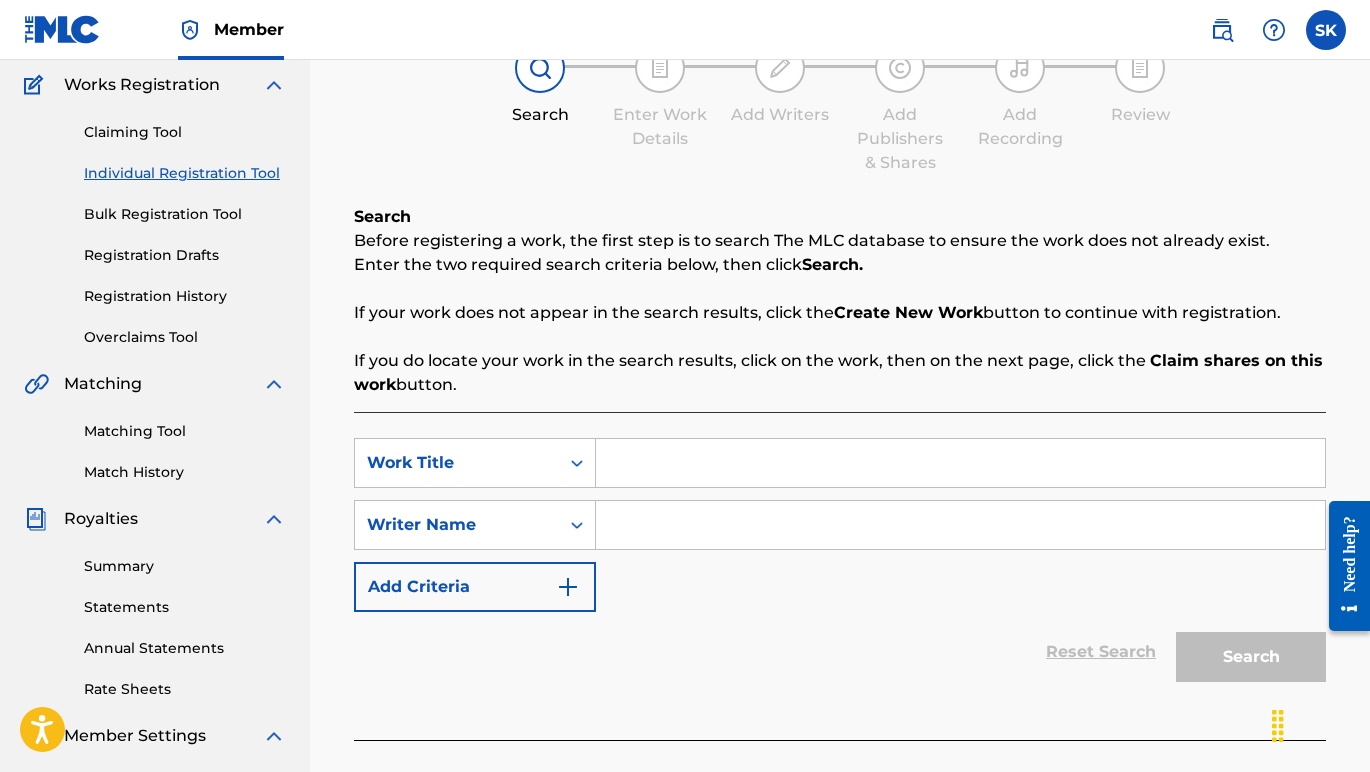 click at bounding box center (960, 463) 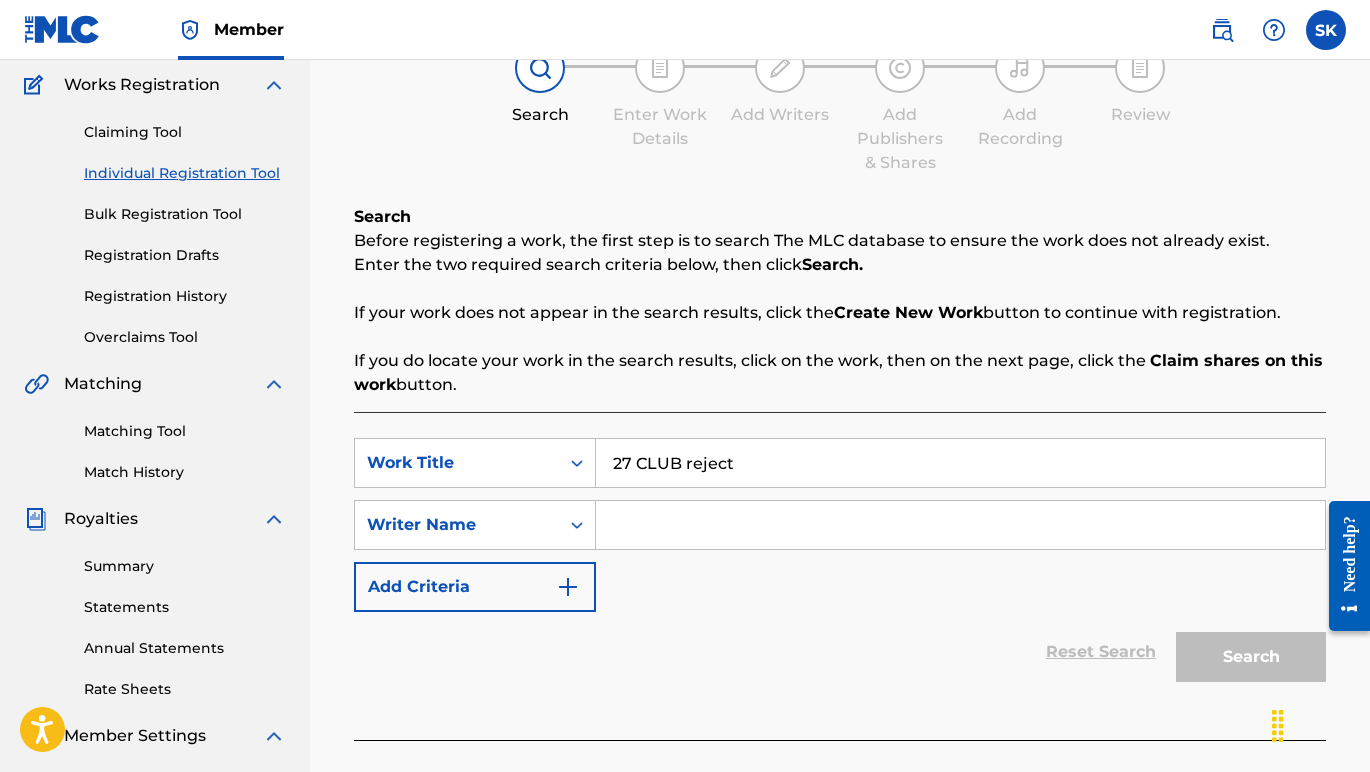 type on "27 CLUB reject" 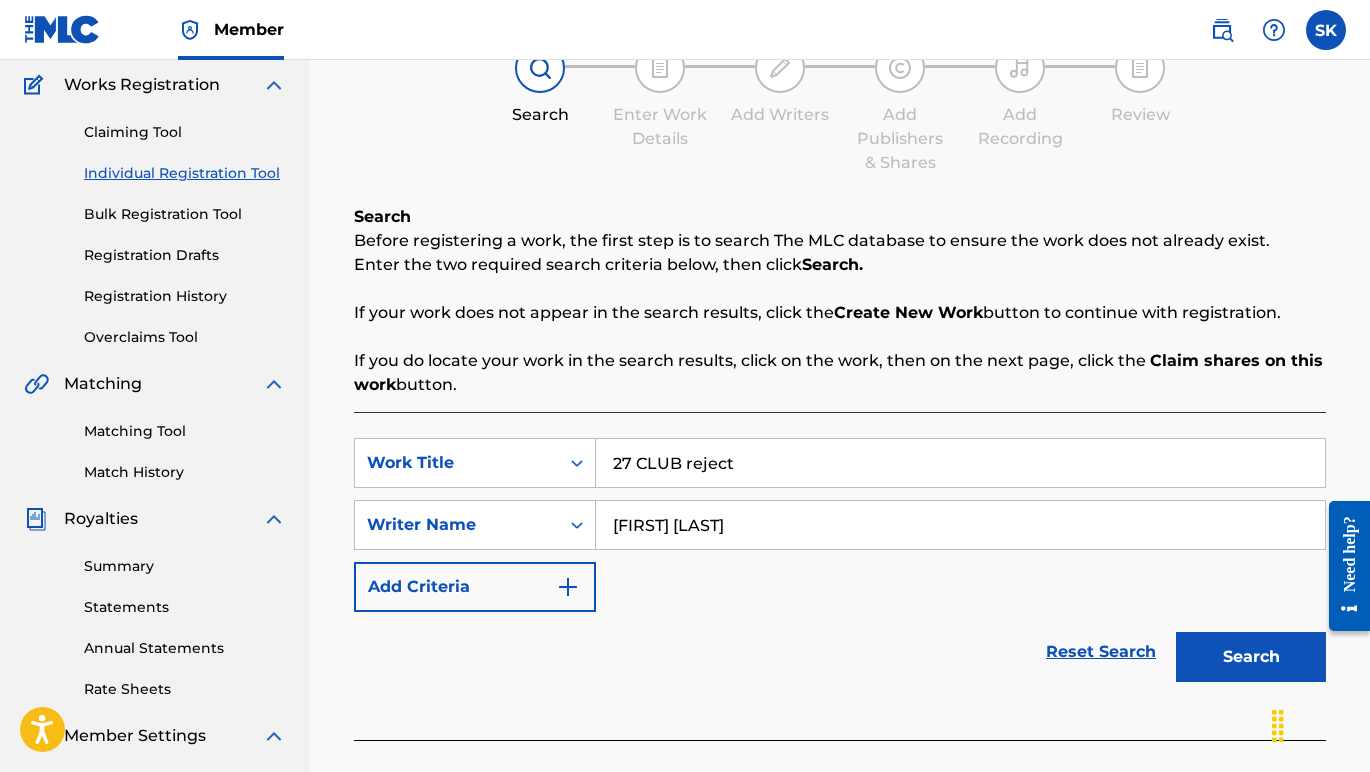 type on "[FIRST] [LAST]" 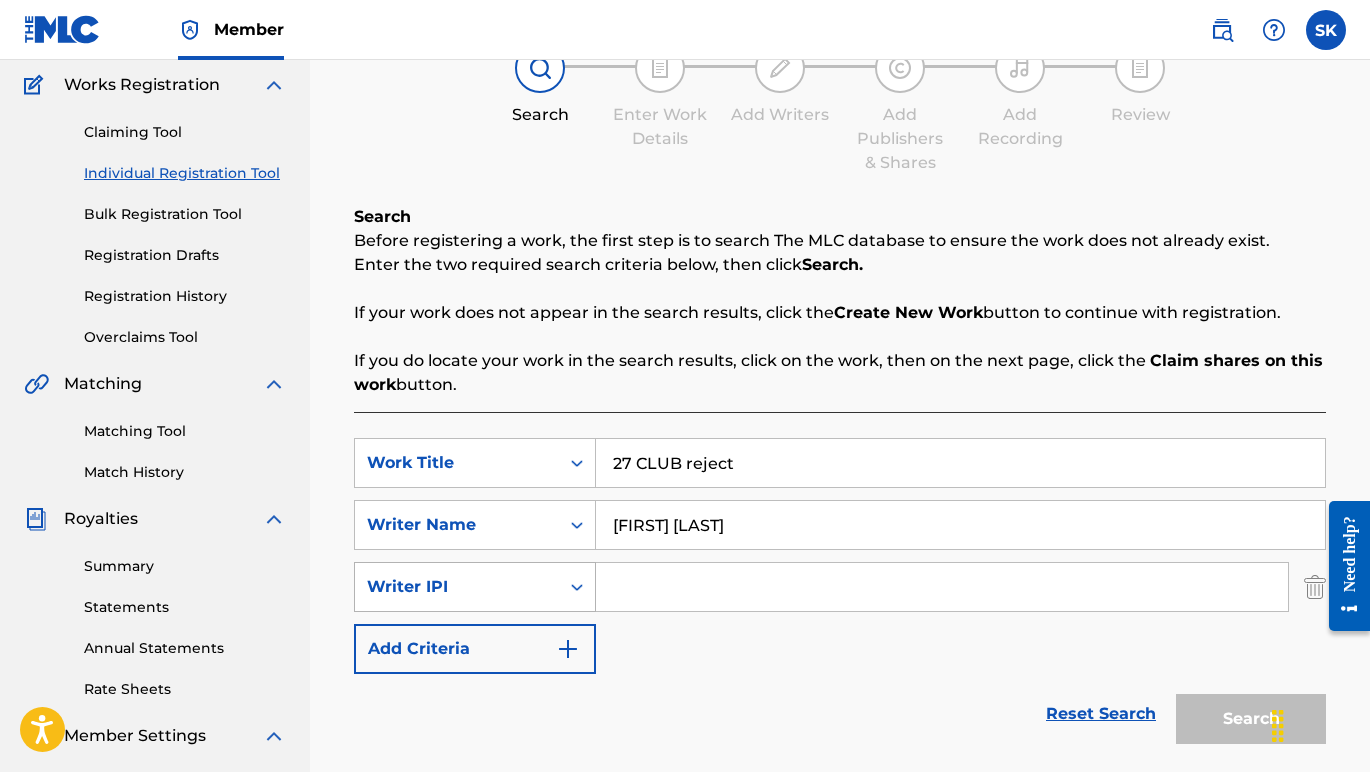 click 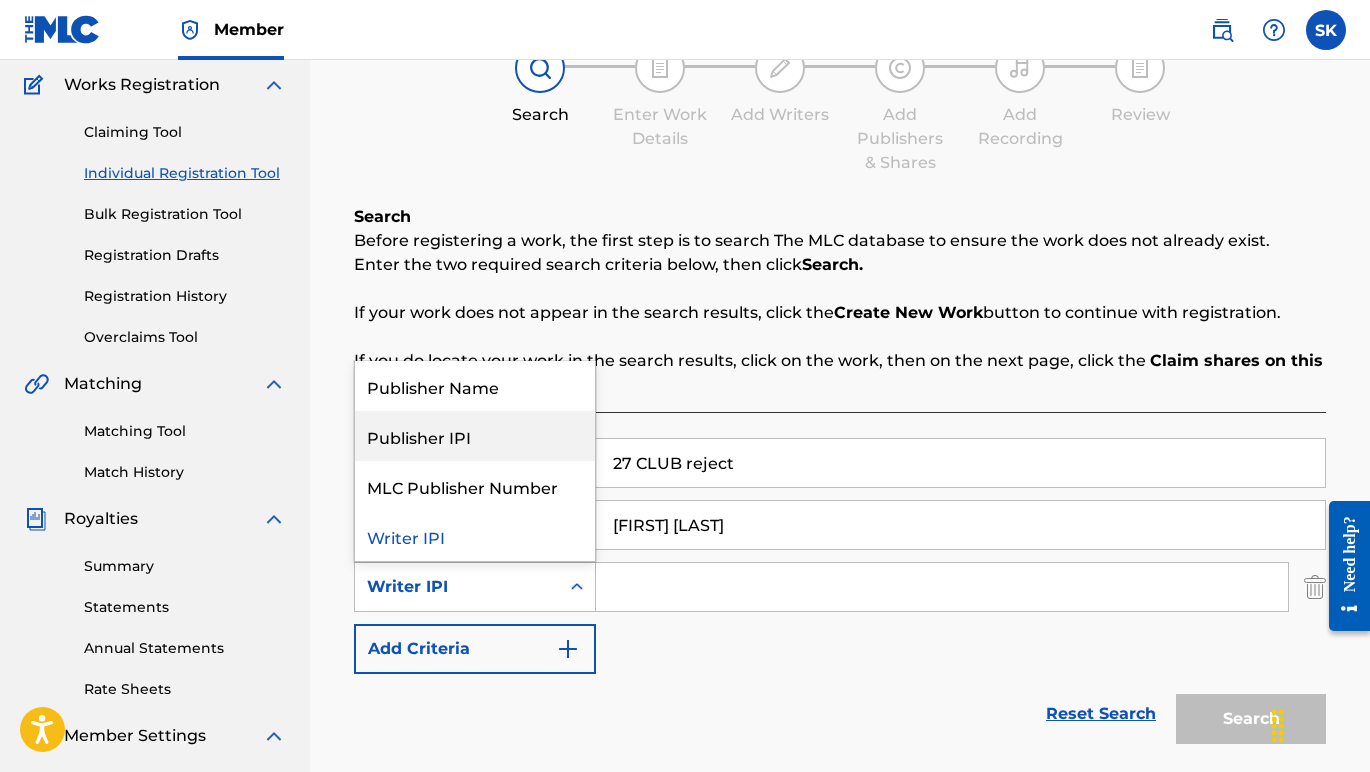 click on "Publisher IPI" at bounding box center [475, 436] 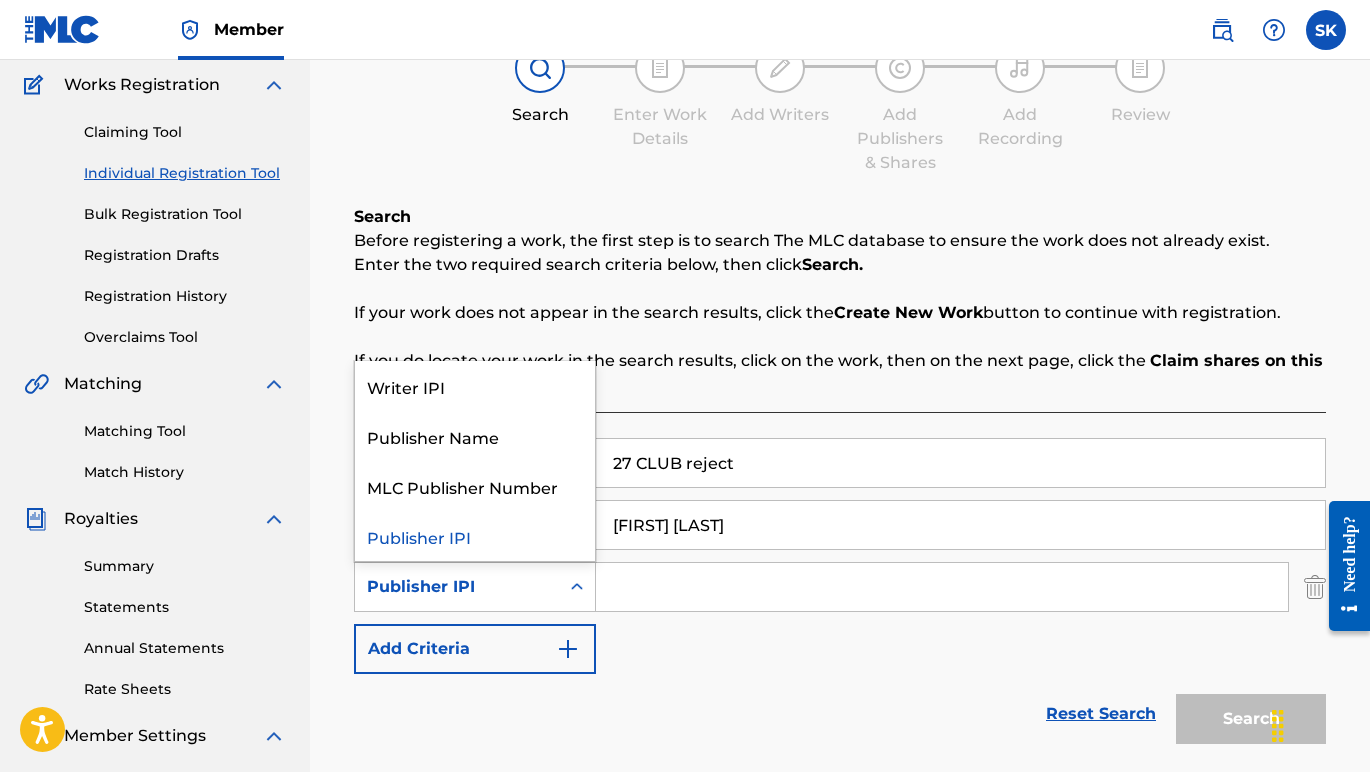 click 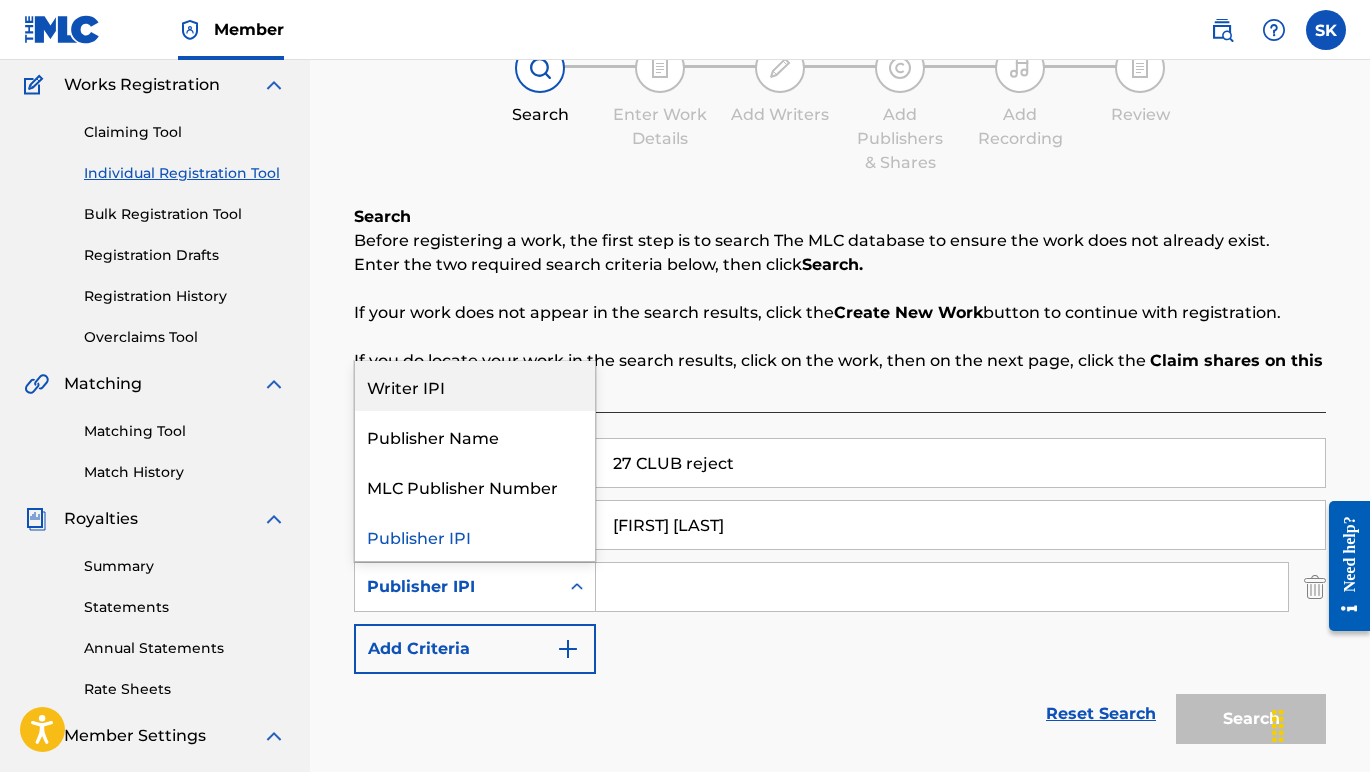 click on "Writer IPI" at bounding box center [475, 386] 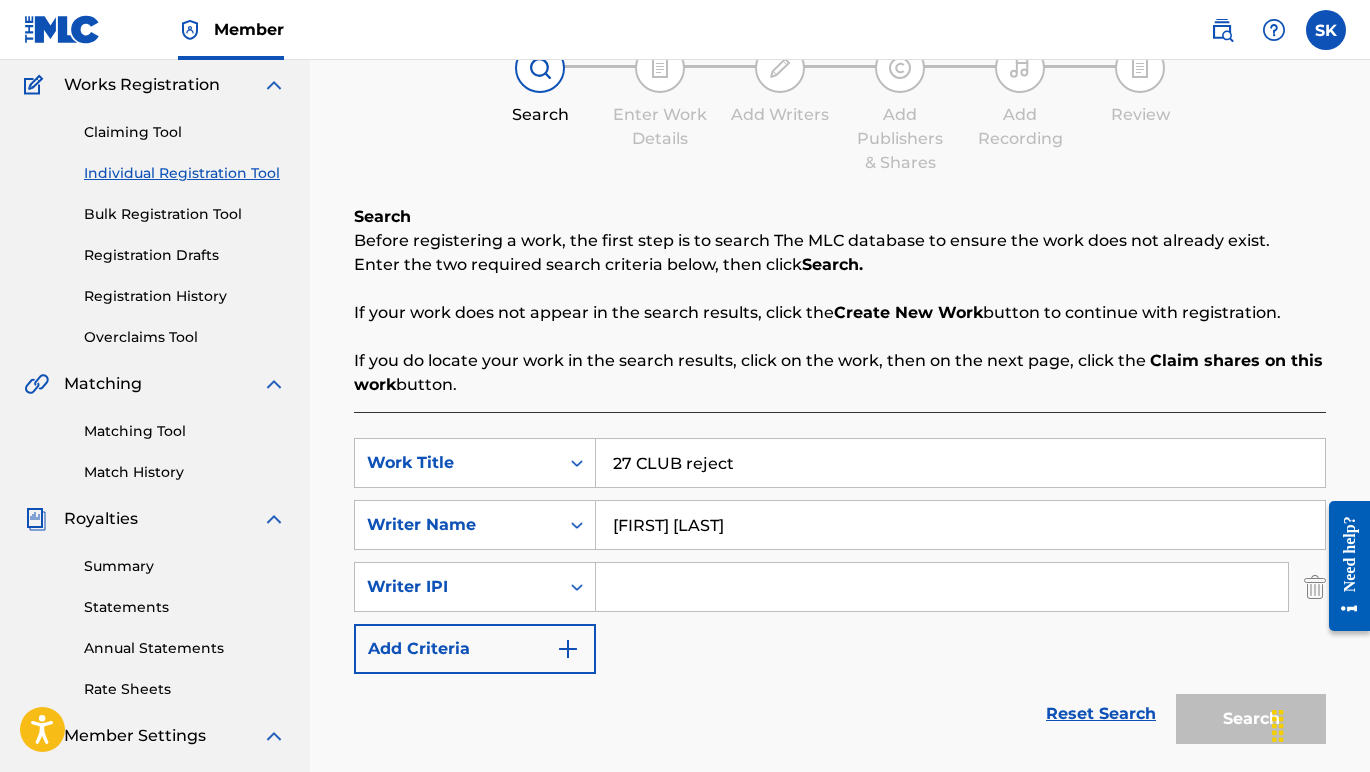 click at bounding box center [942, 587] 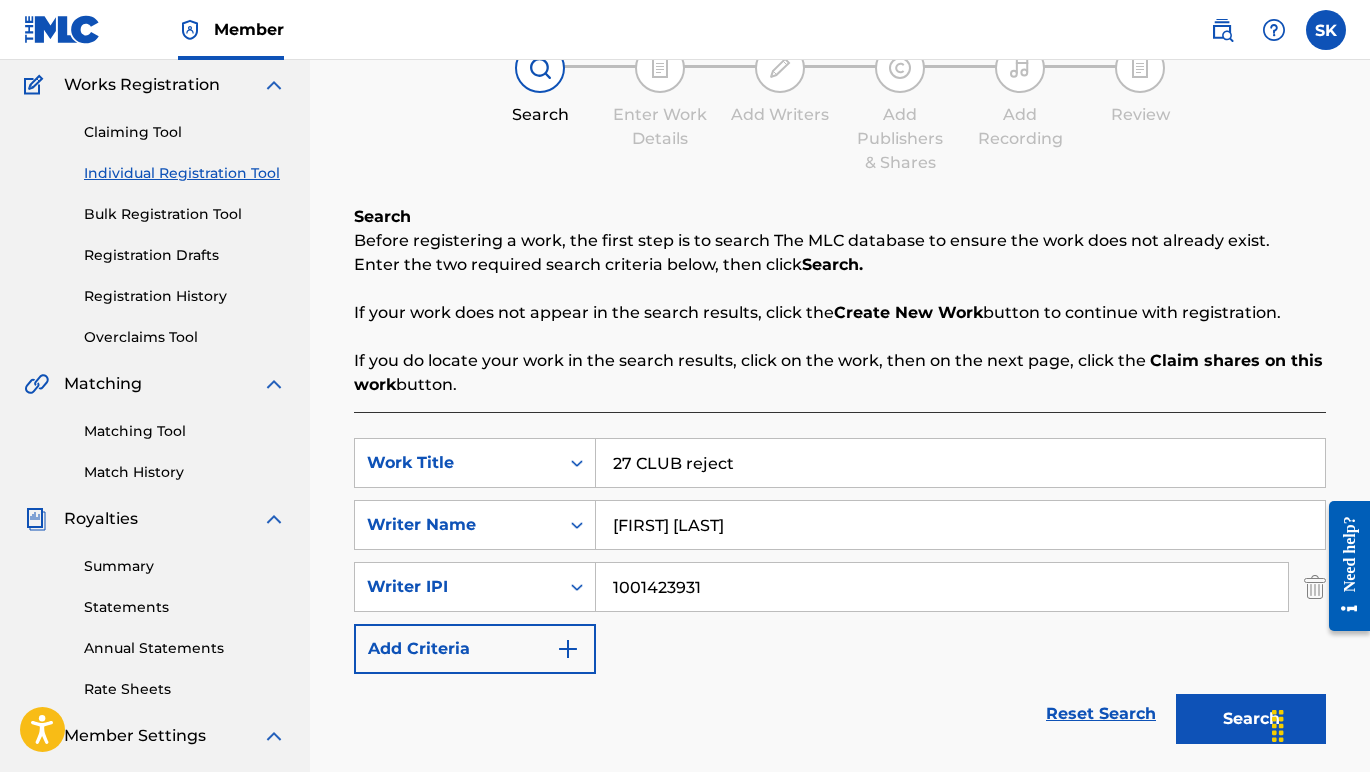 type on "1001423931" 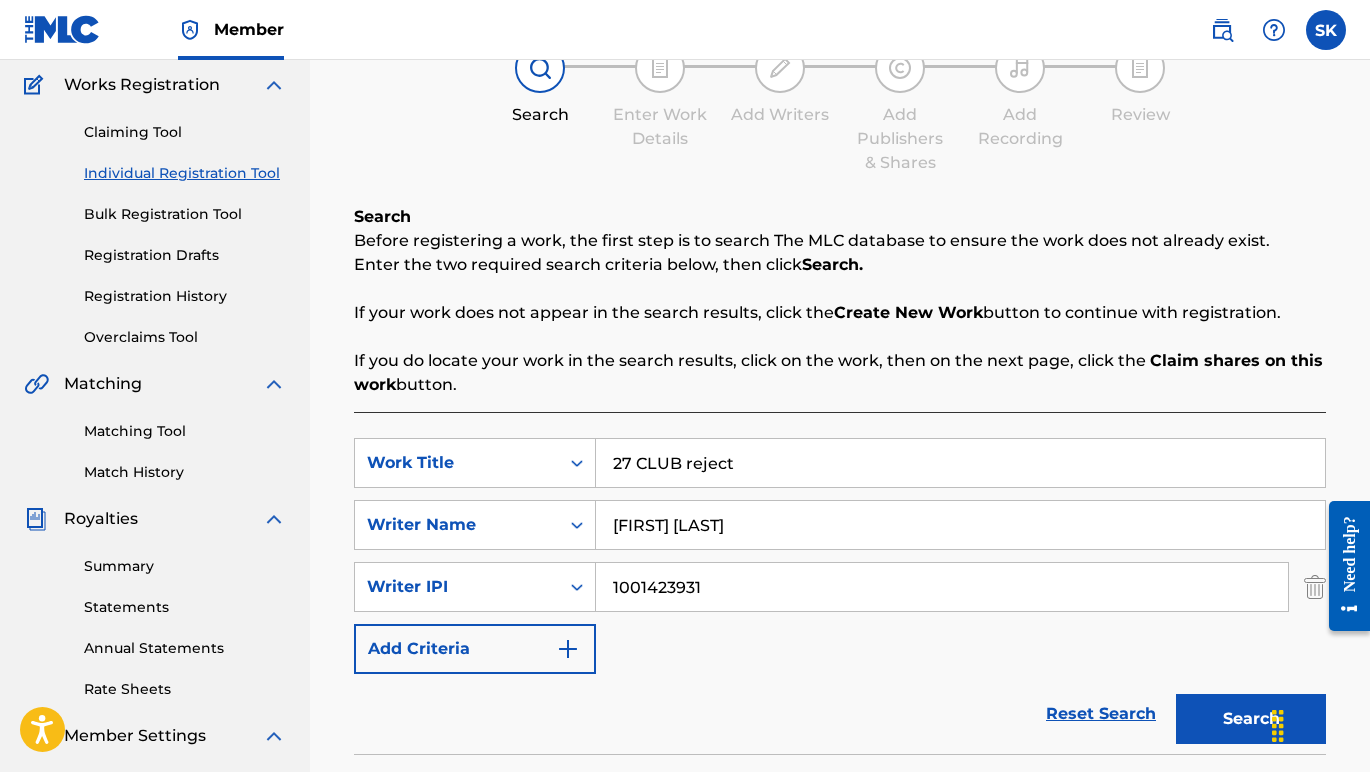 click on "Search" at bounding box center [1251, 719] 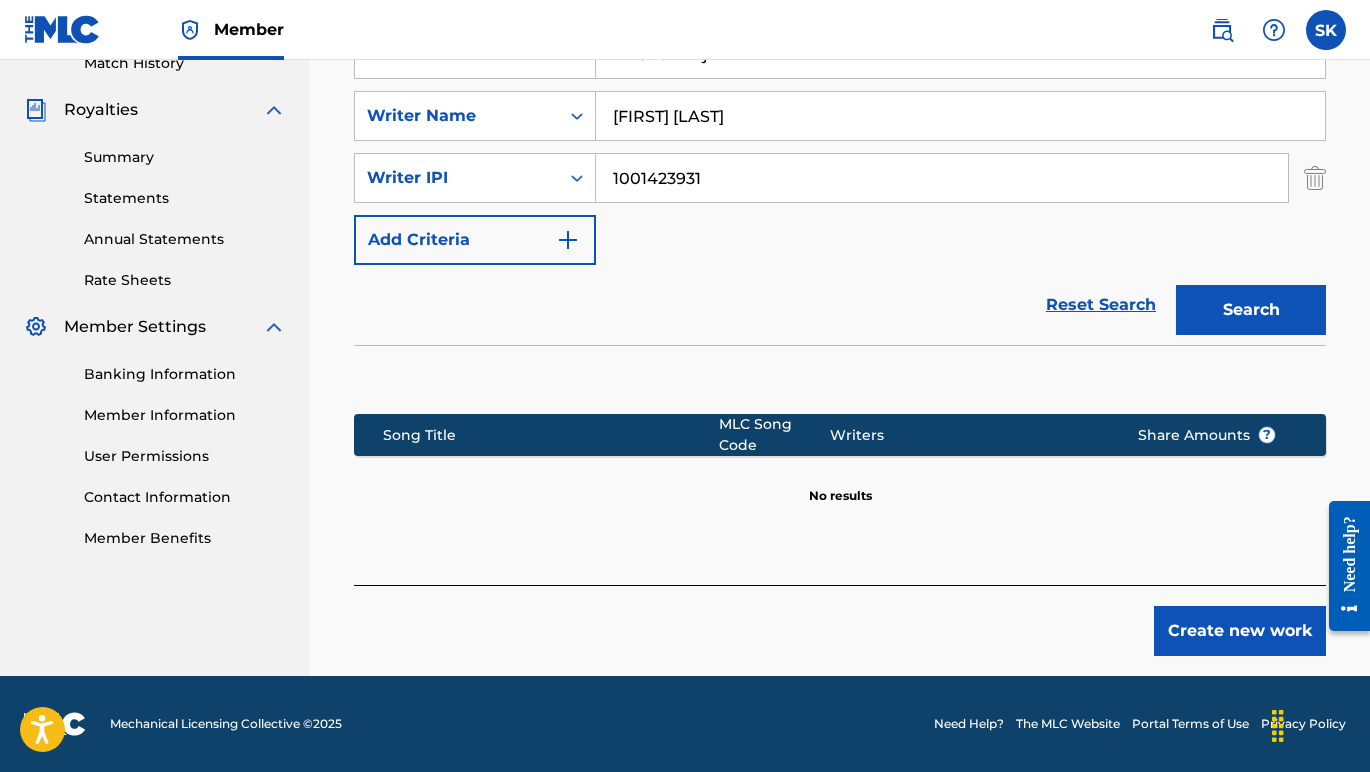 click on "Create new work" at bounding box center [1240, 631] 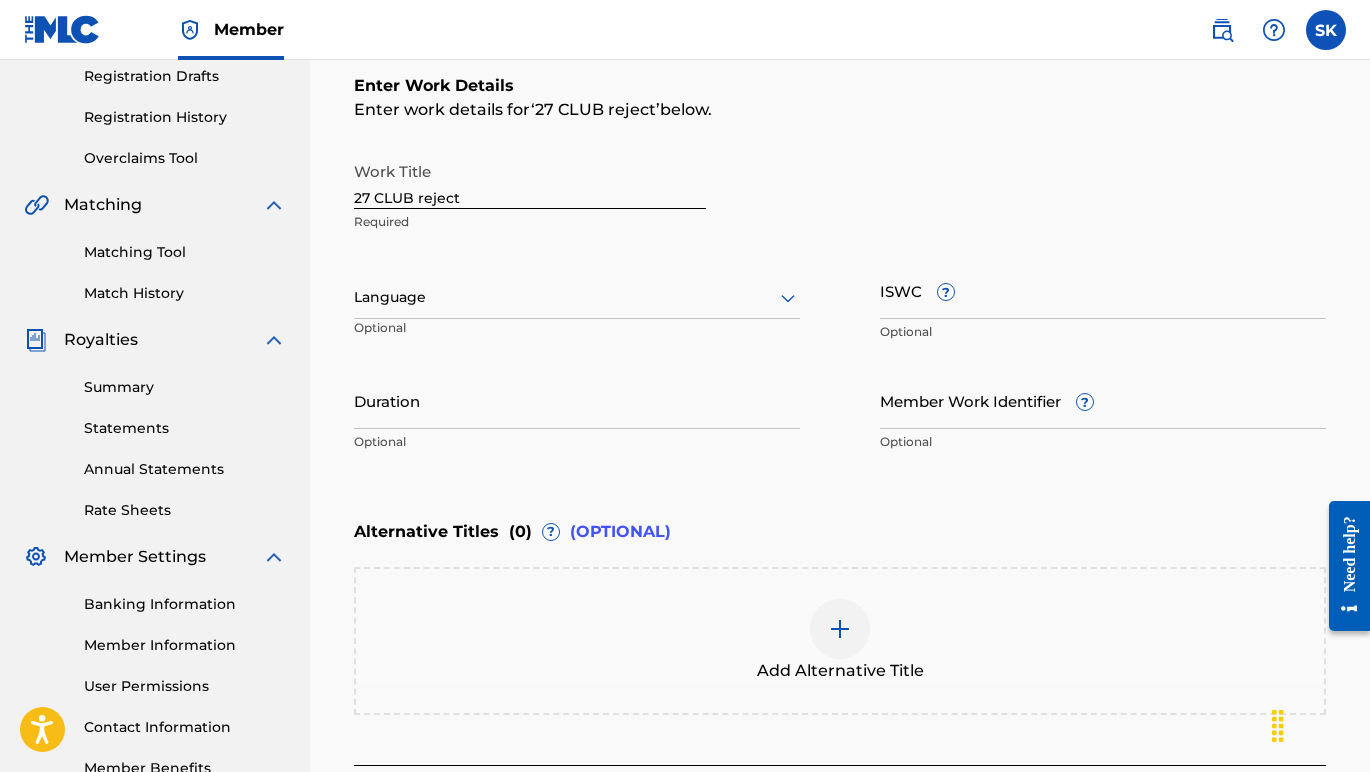scroll, scrollTop: 328, scrollLeft: 0, axis: vertical 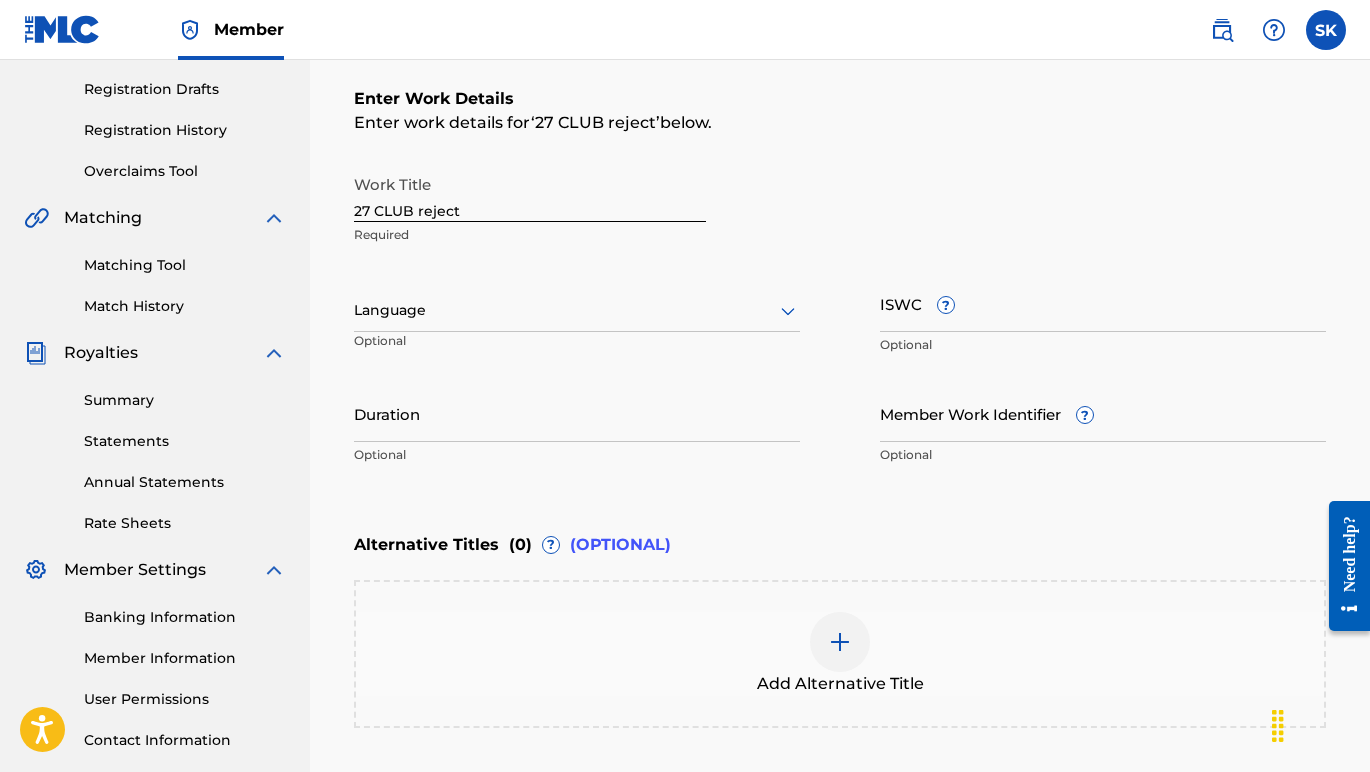 click on "ISWC   ?" at bounding box center (1103, 303) 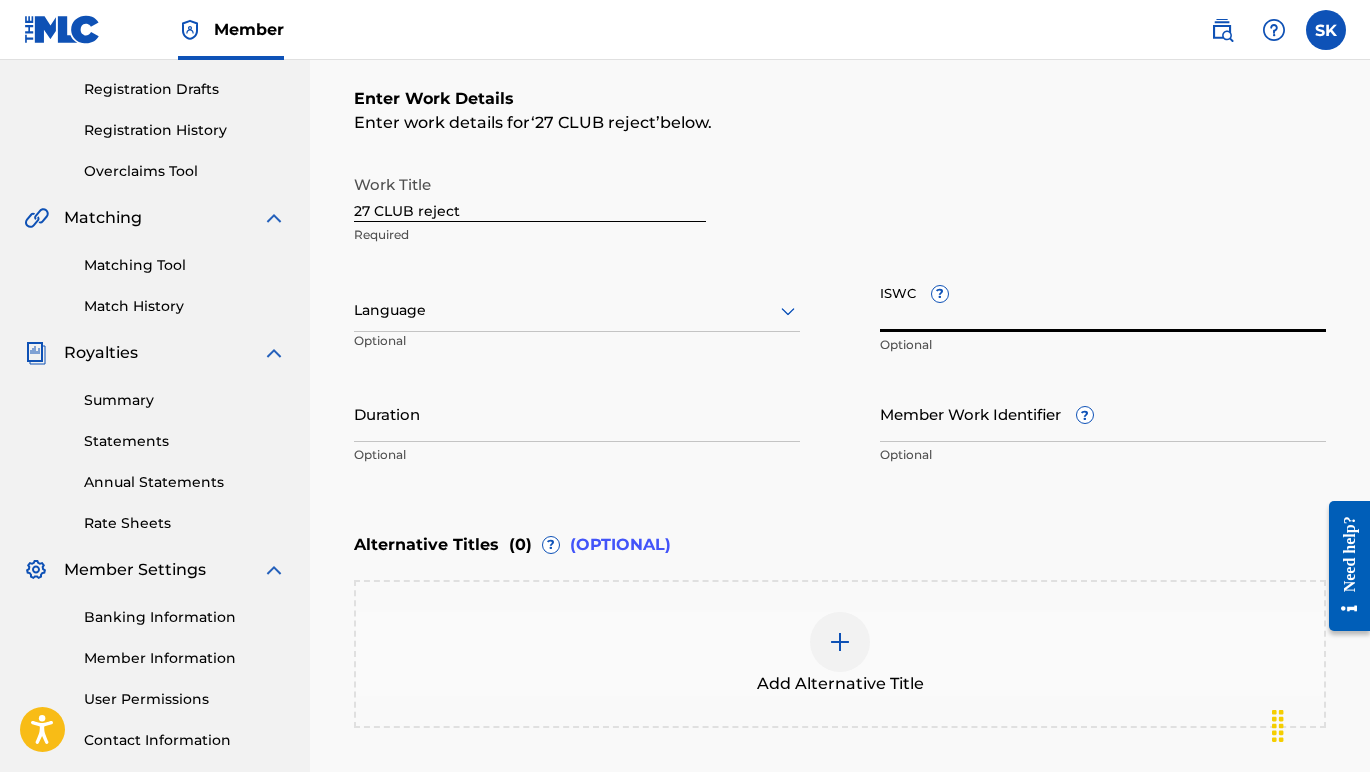 paste on "[PHONE]" 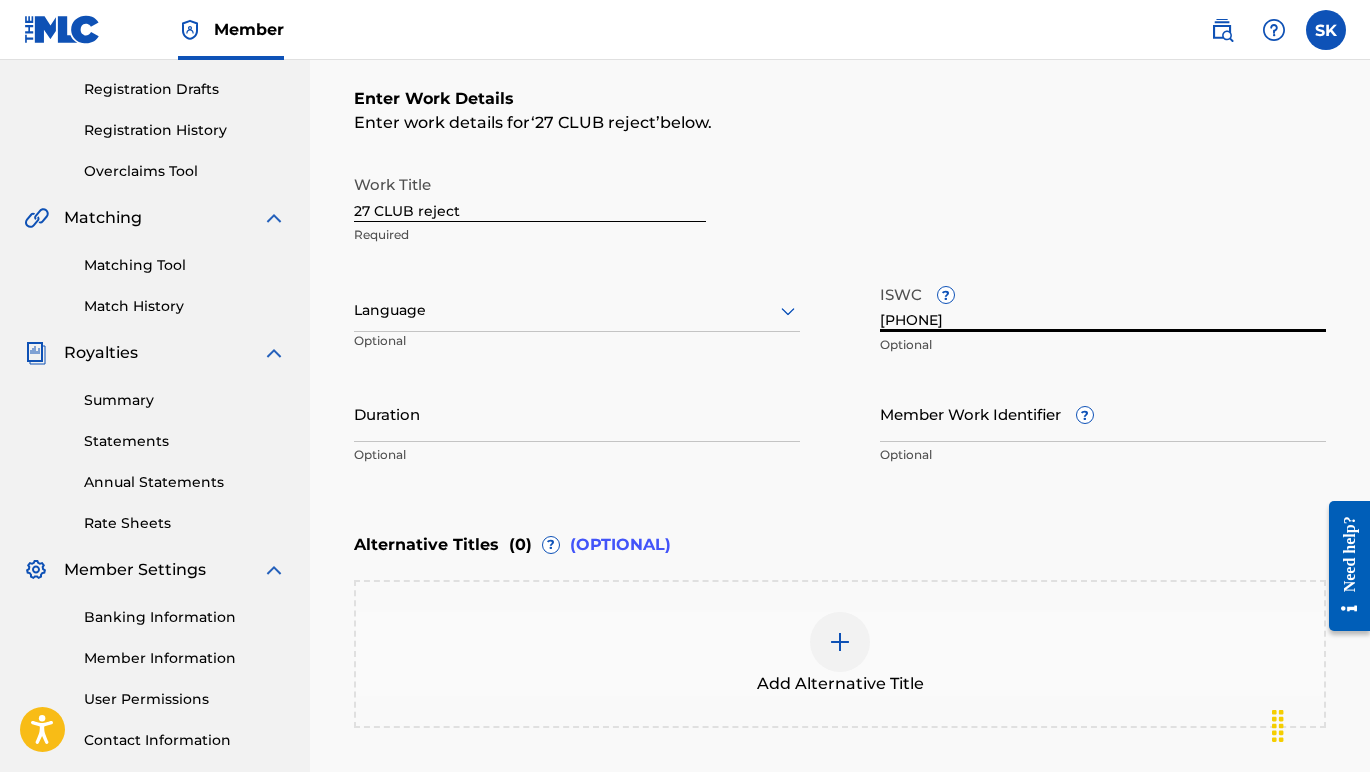 type on "[PHONE]" 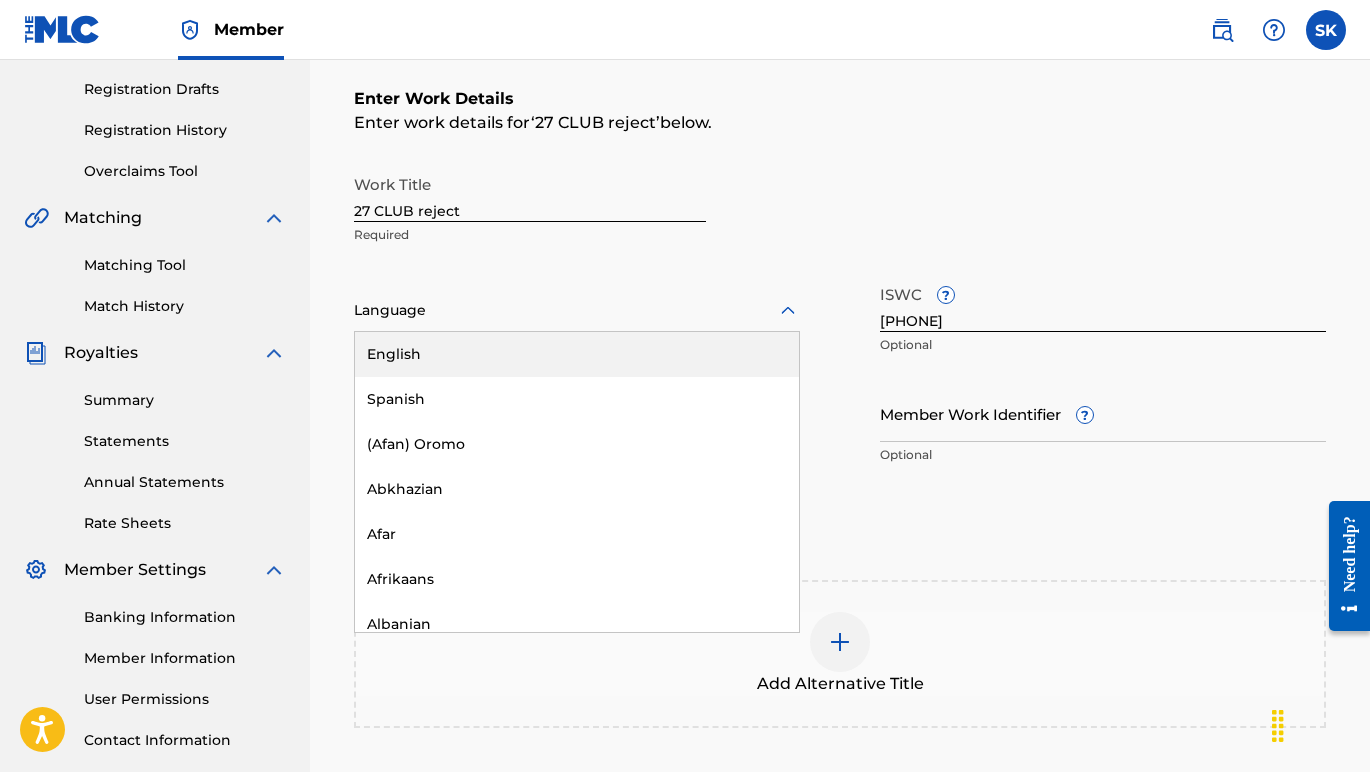 click 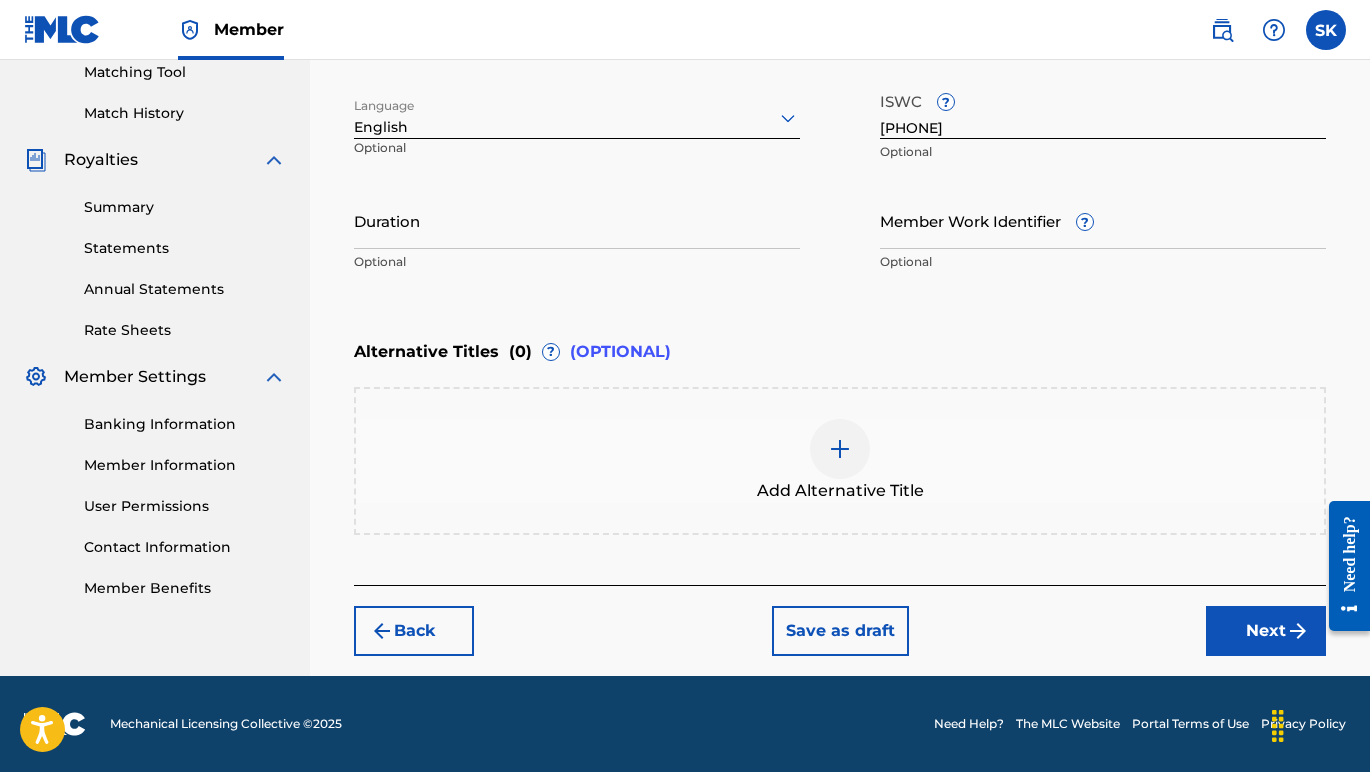 scroll, scrollTop: 521, scrollLeft: 0, axis: vertical 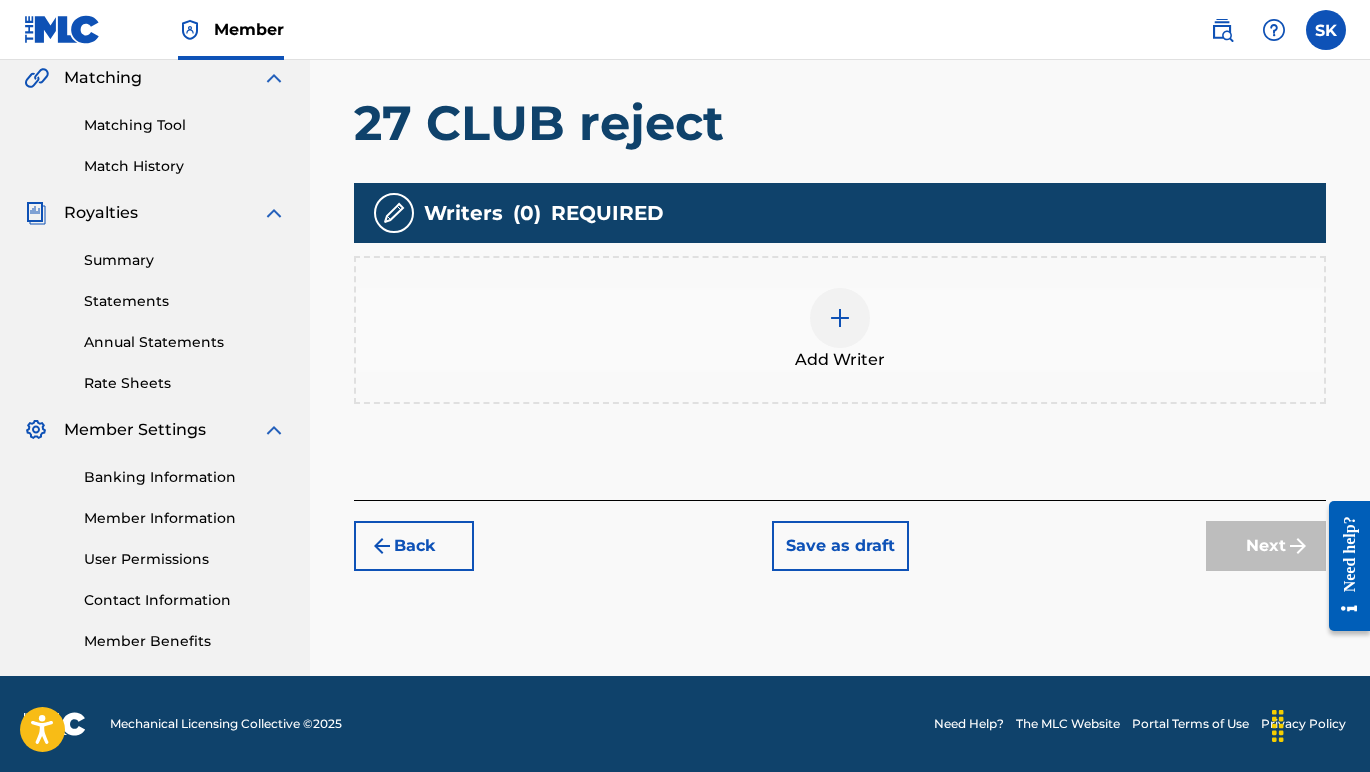 click at bounding box center (840, 318) 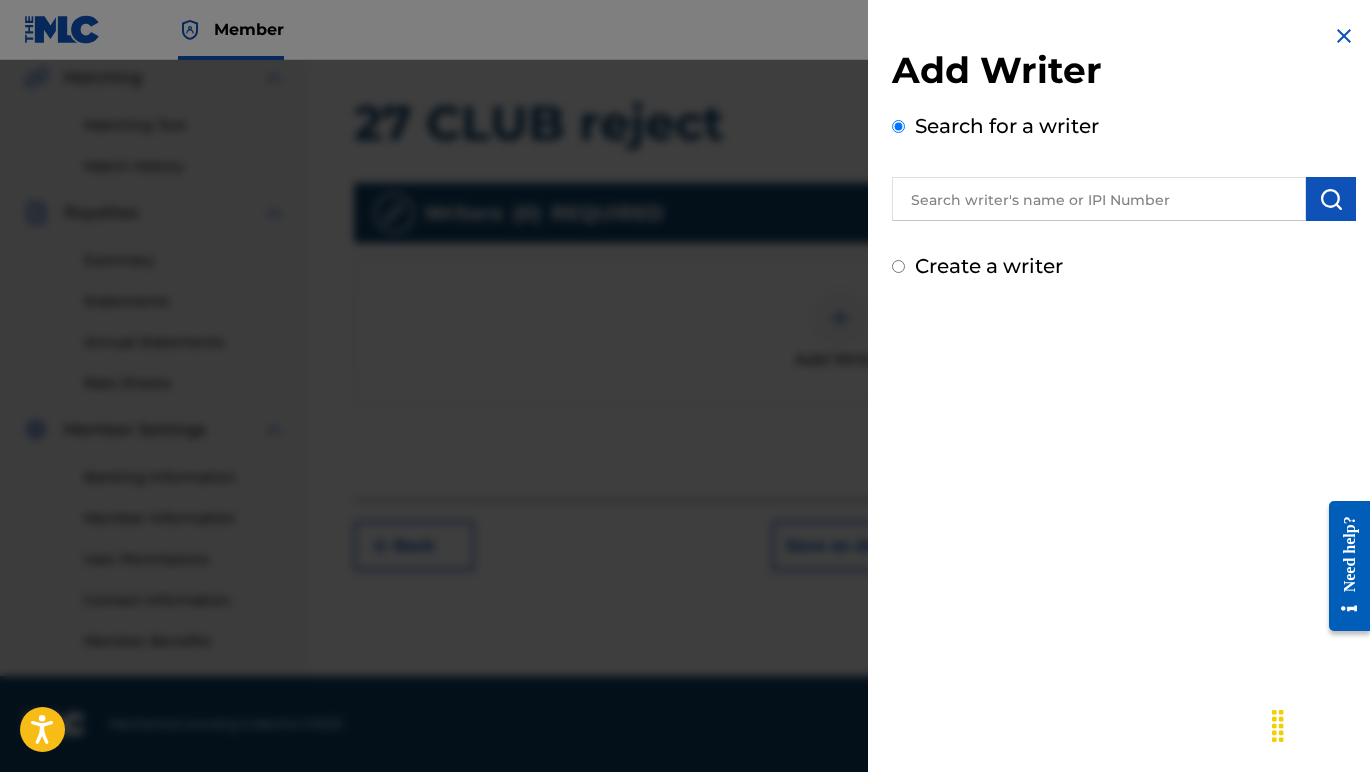 click at bounding box center [1099, 199] 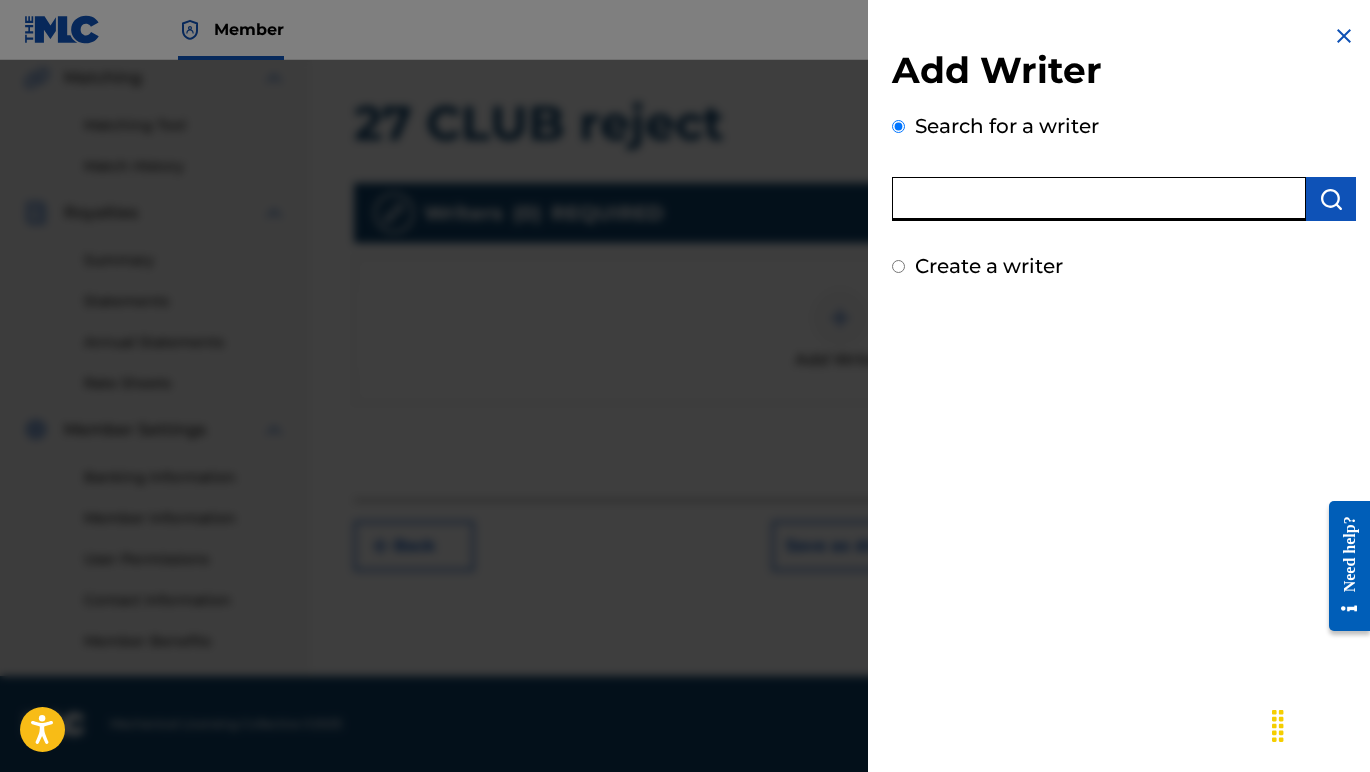 paste on "[PHONE]" 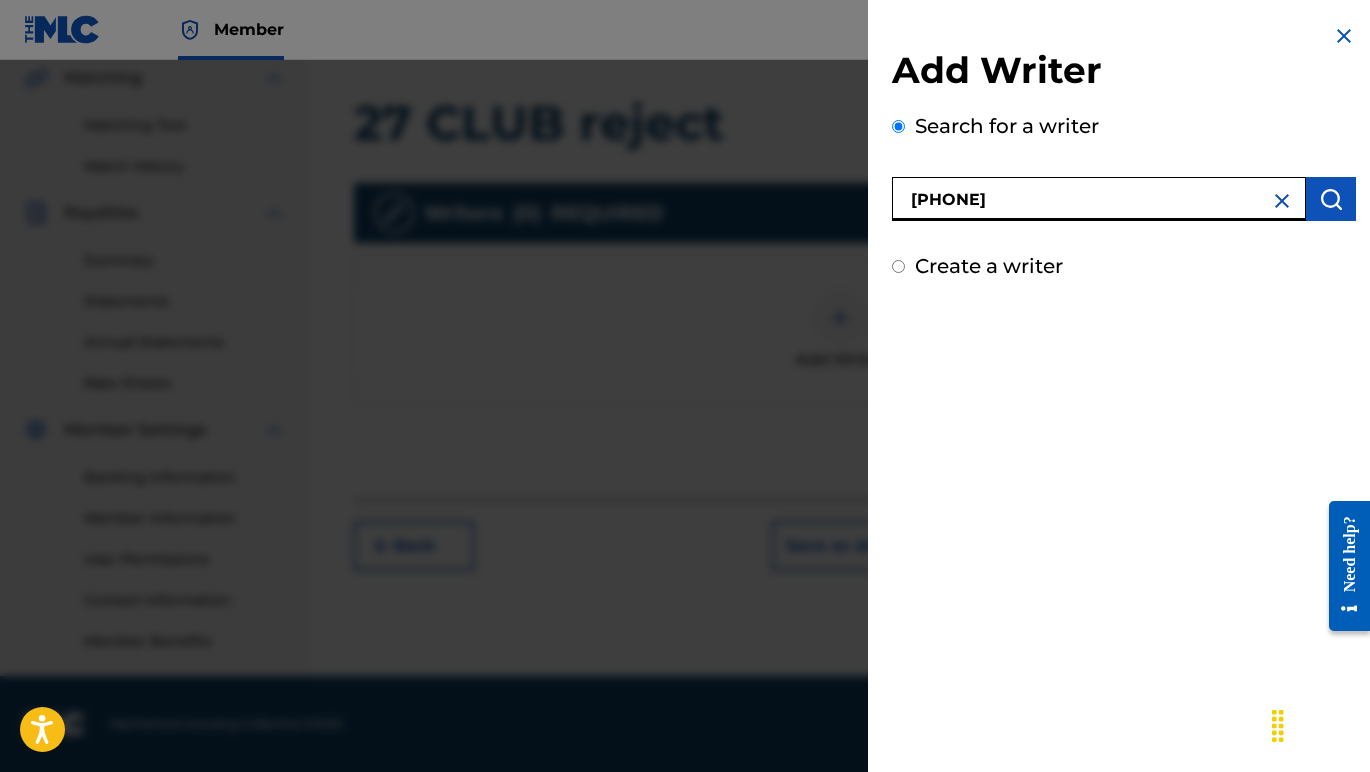 click on "[PHONE]" at bounding box center [1099, 199] 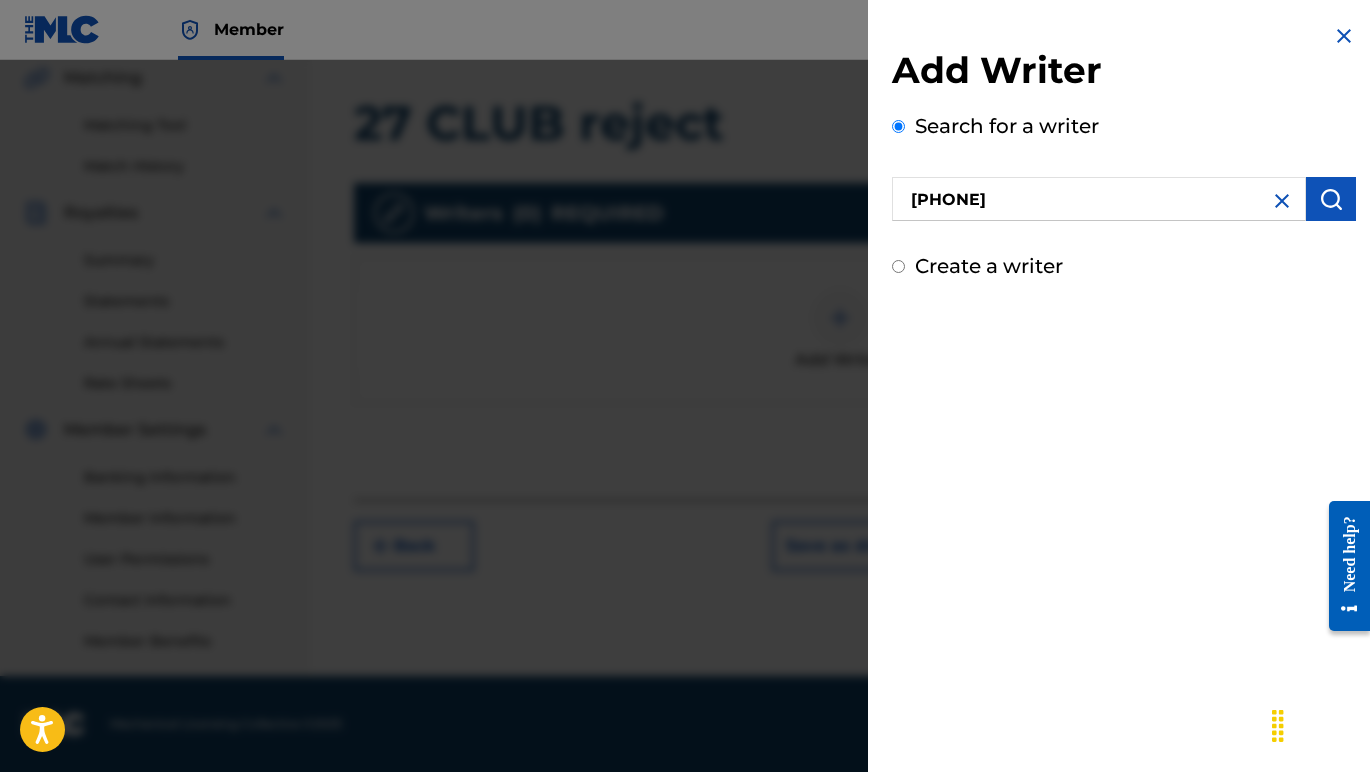 click at bounding box center (1282, 201) 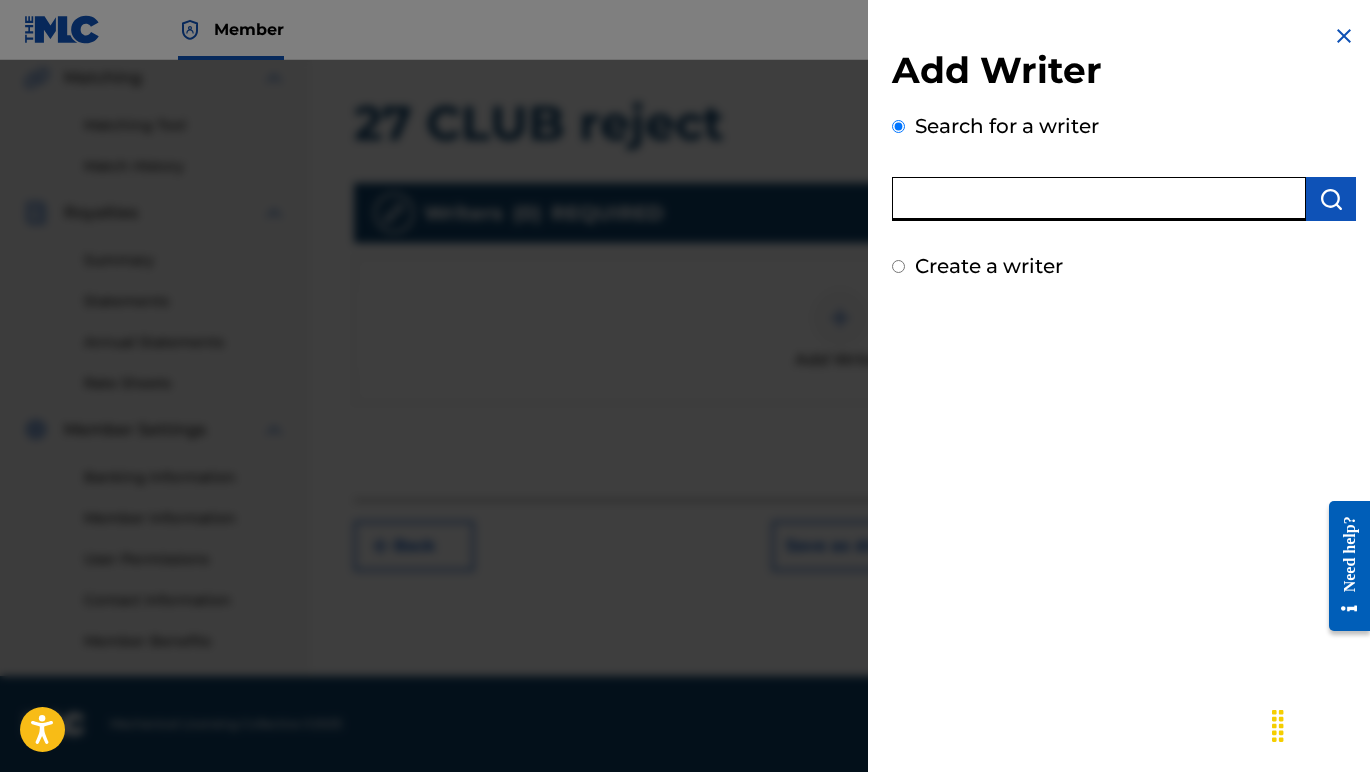 click at bounding box center [1099, 199] 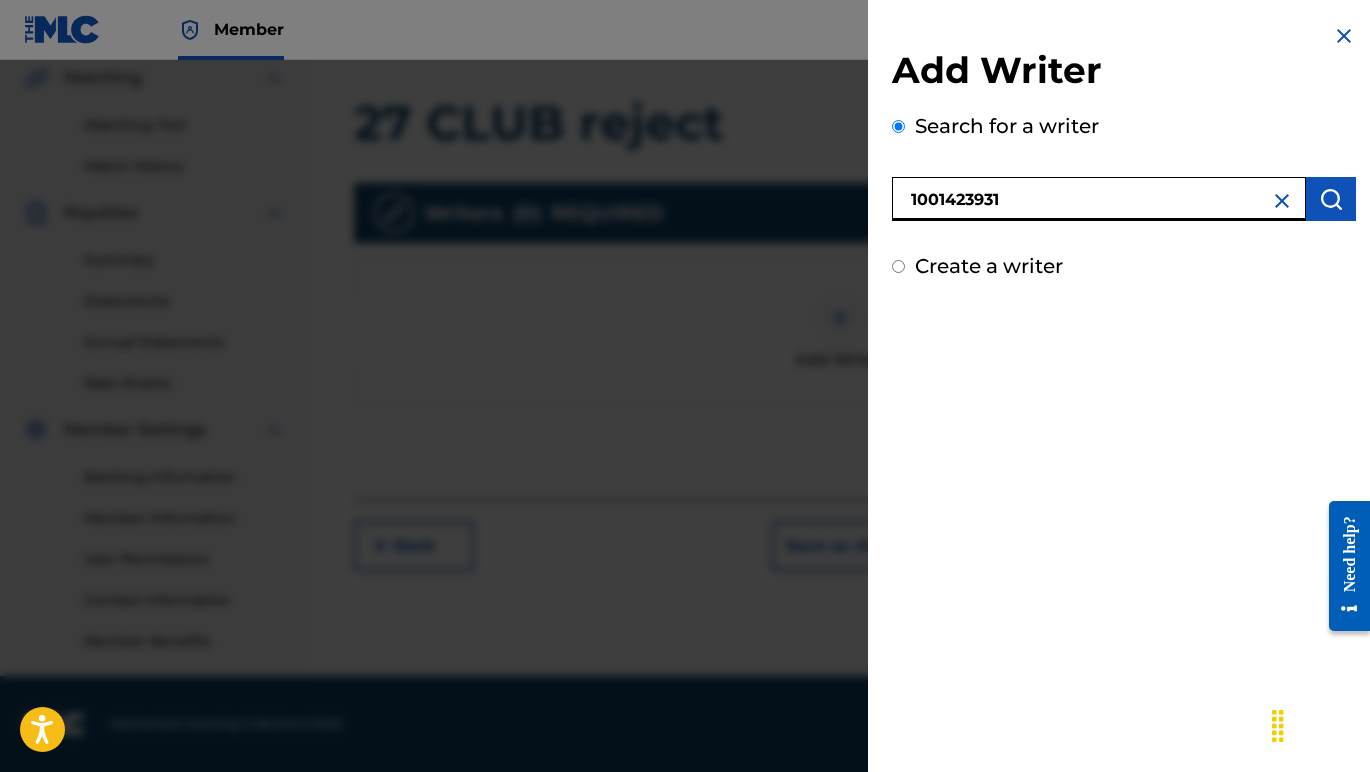 click at bounding box center [1331, 199] 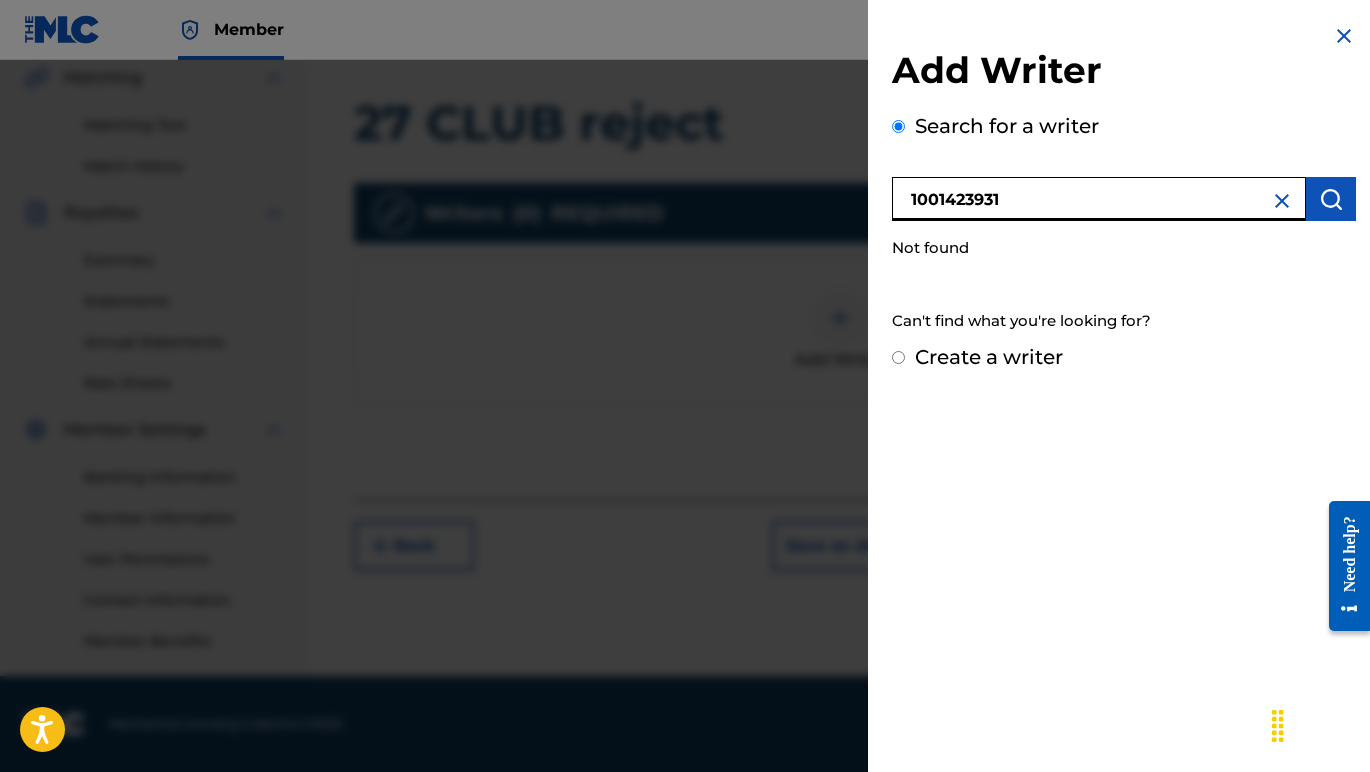 drag, startPoint x: 1025, startPoint y: 206, endPoint x: 888, endPoint y: 198, distance: 137.23338 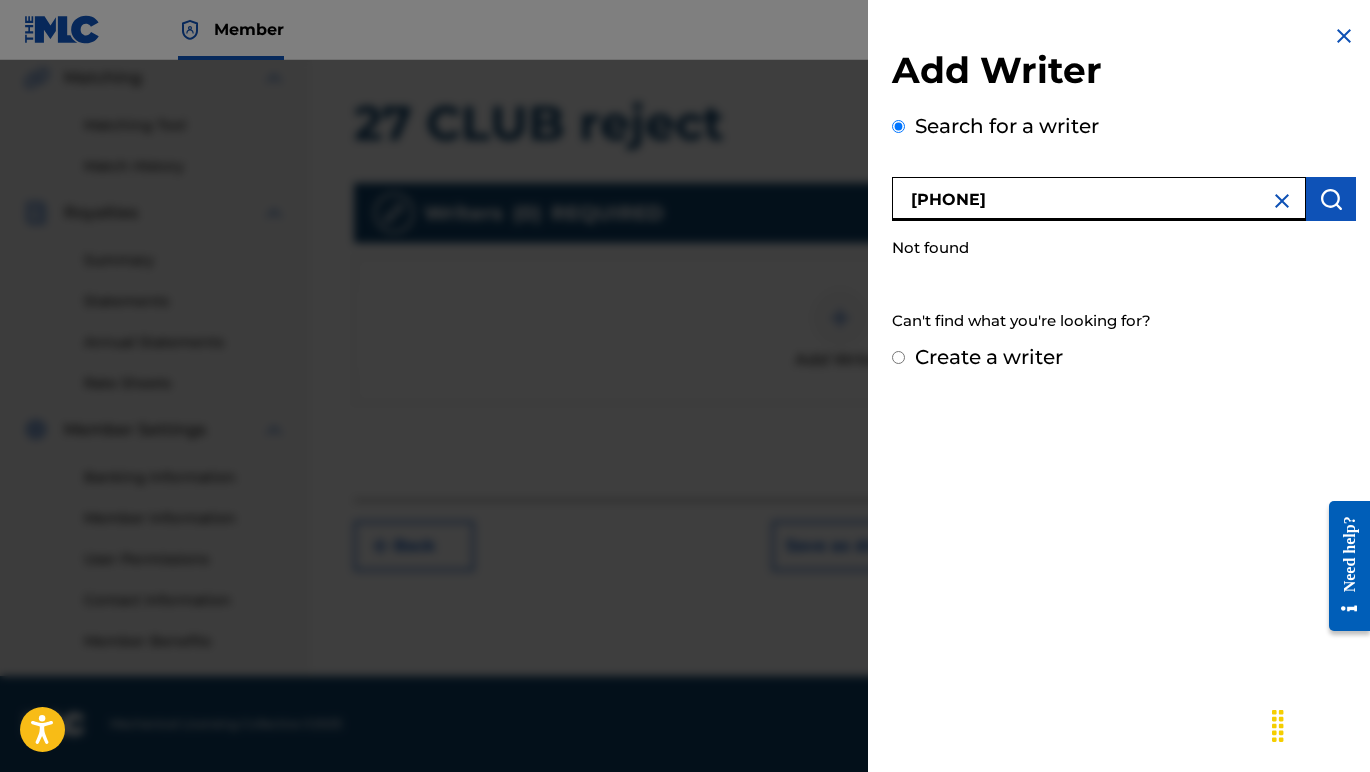 type on "[PHONE]" 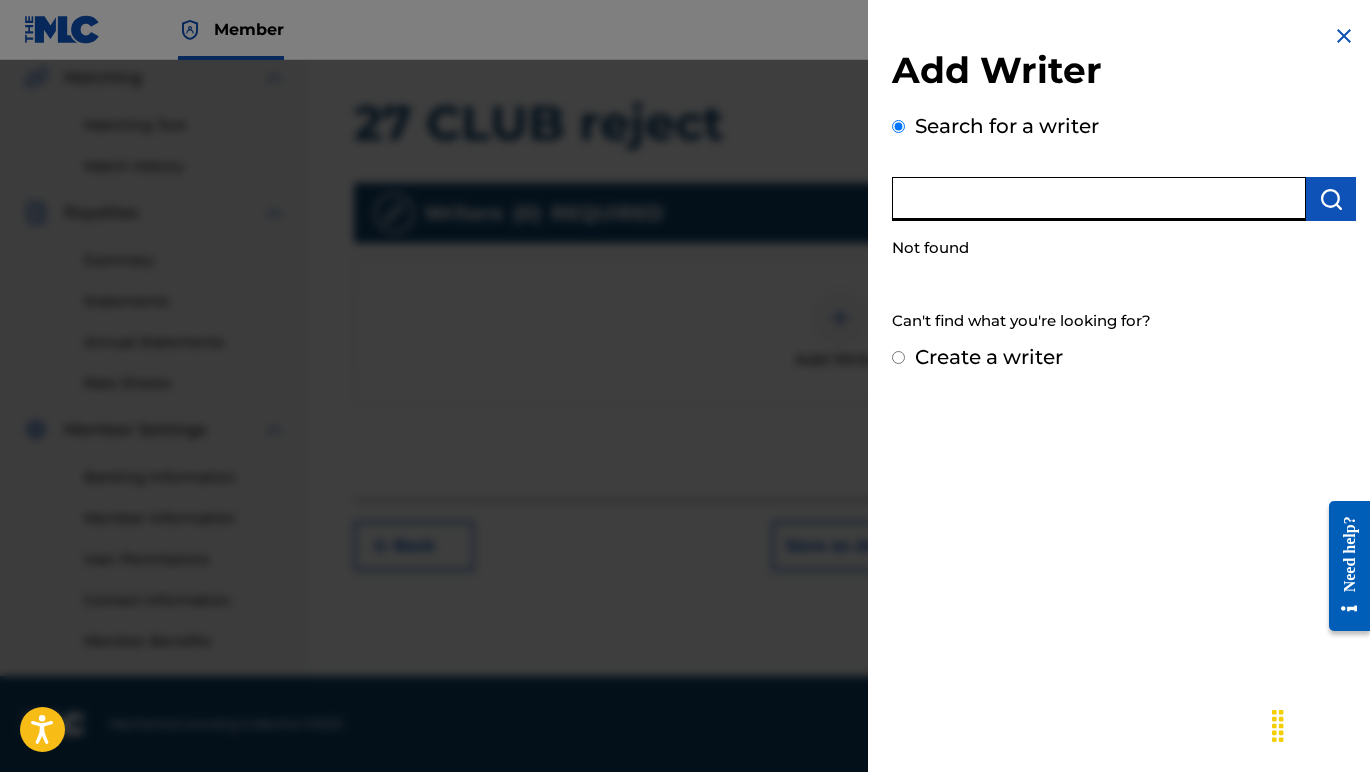 type 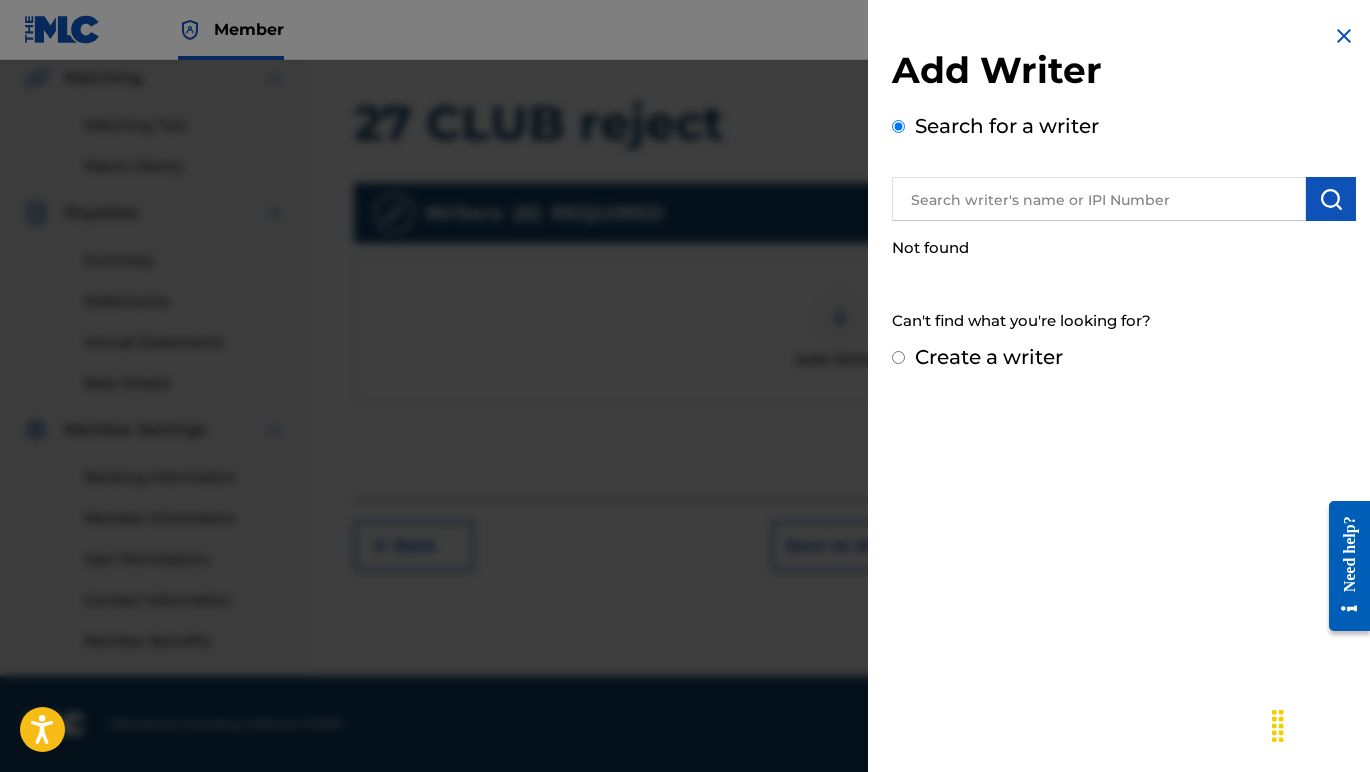 click at bounding box center [1344, 36] 